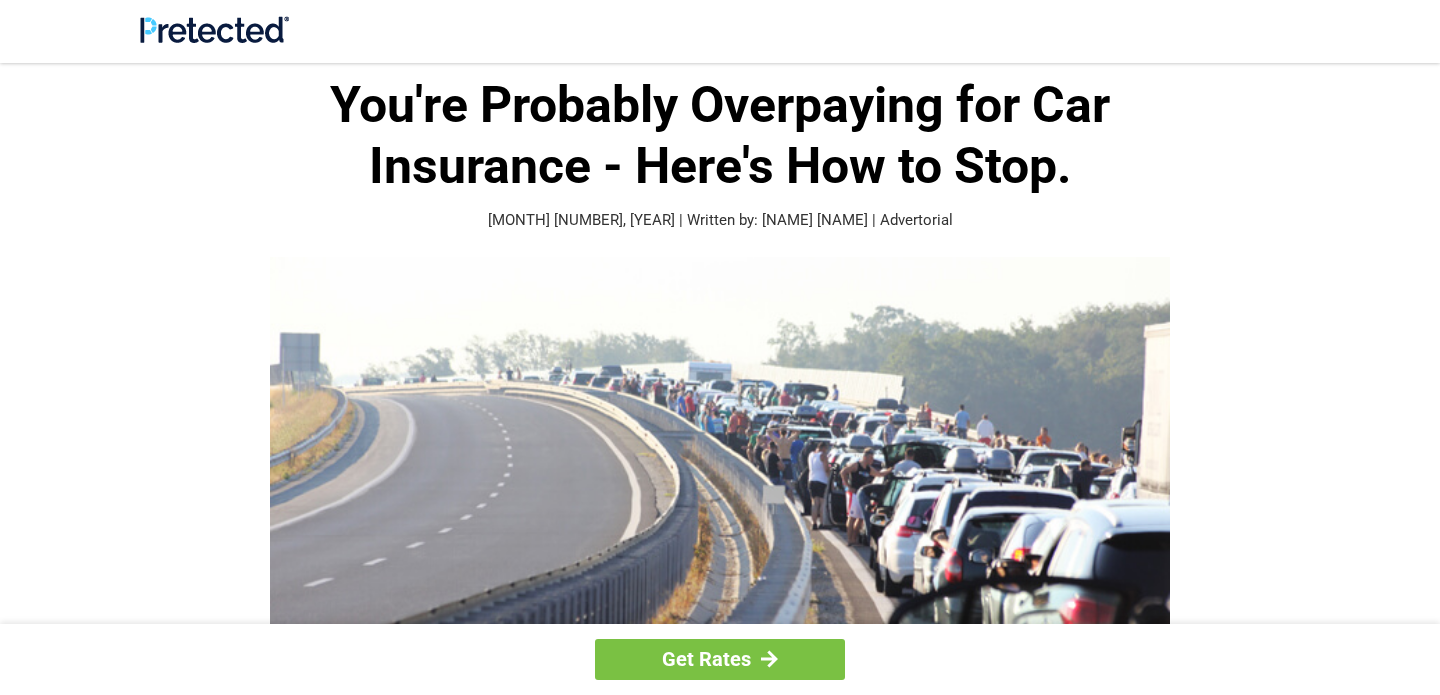 scroll, scrollTop: 0, scrollLeft: 0, axis: both 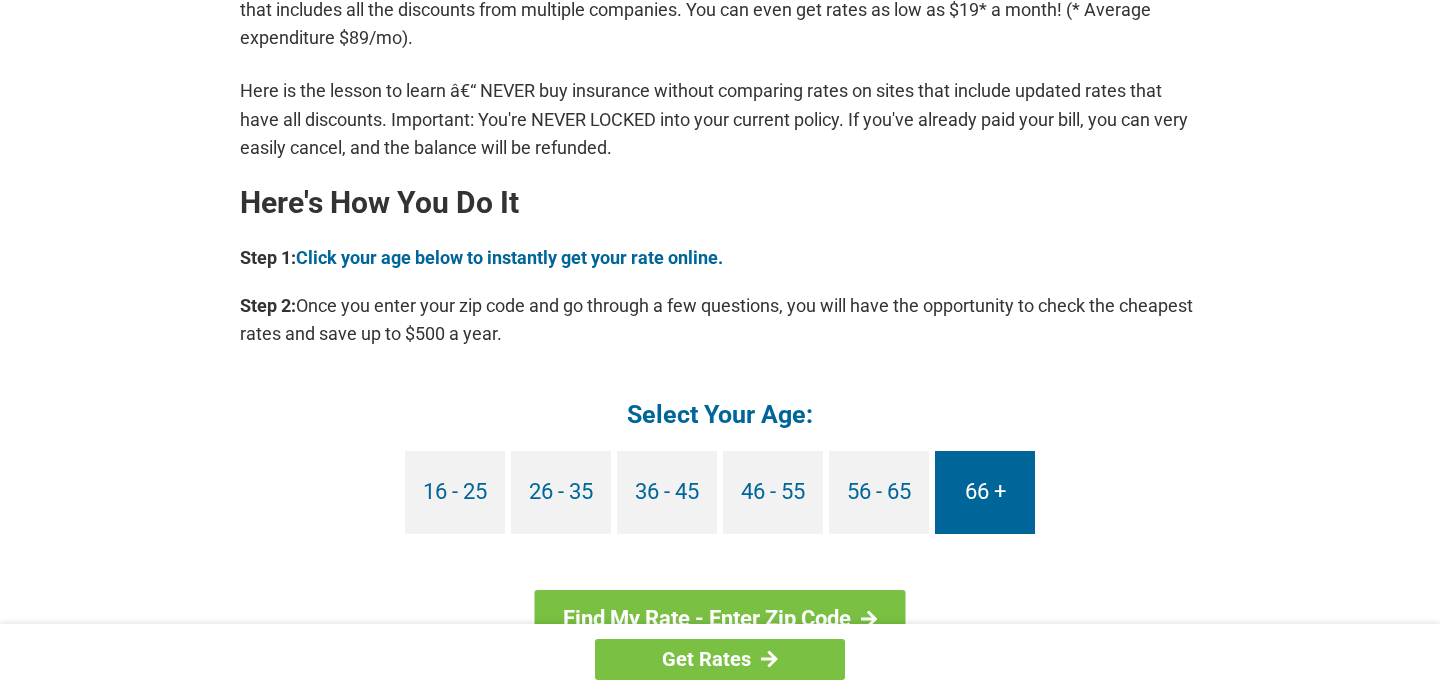 click on "66 +" at bounding box center [985, 492] 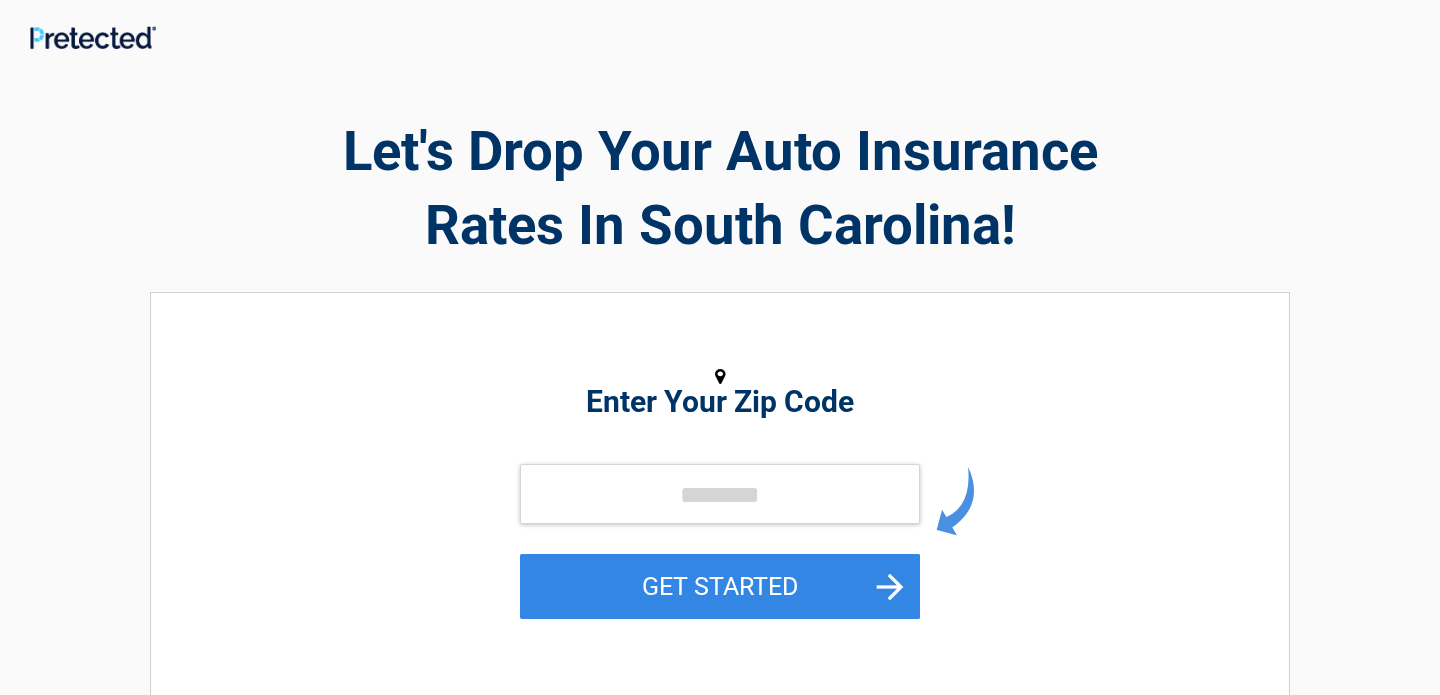 scroll, scrollTop: 165, scrollLeft: 0, axis: vertical 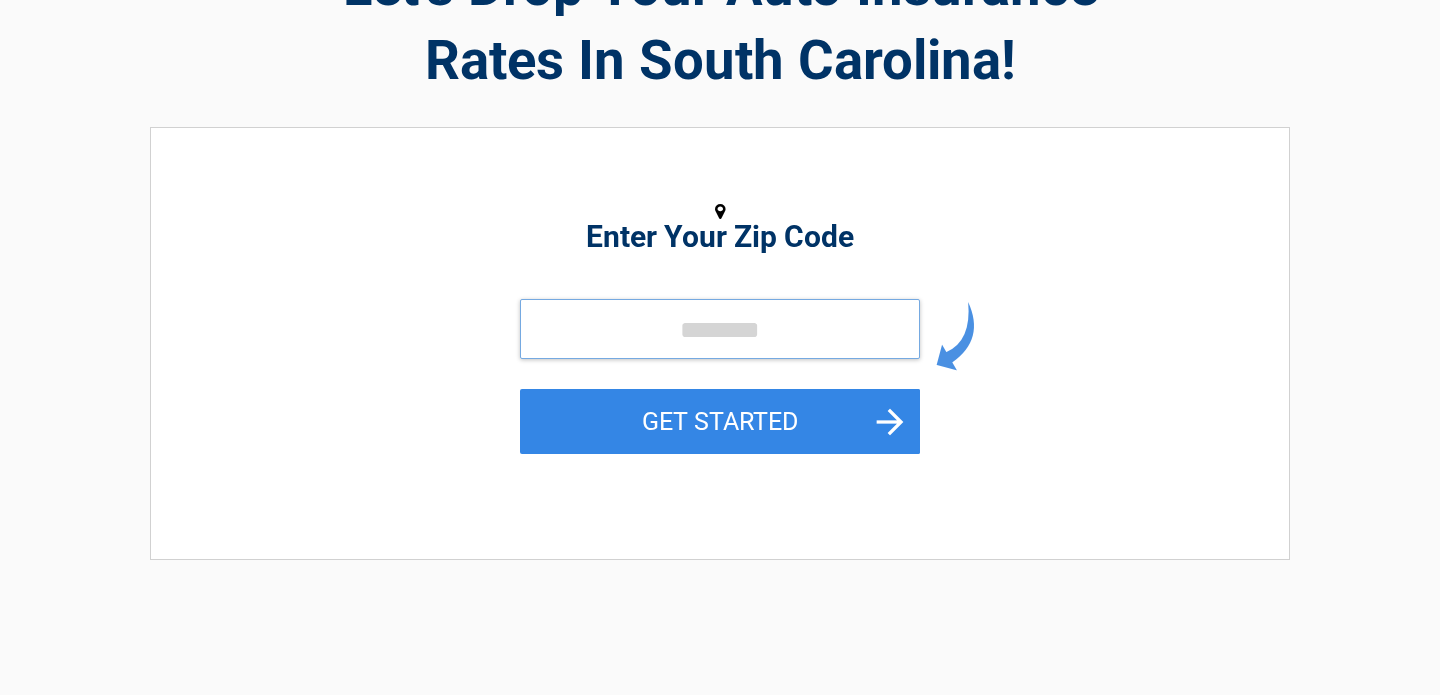 click at bounding box center (720, 329) 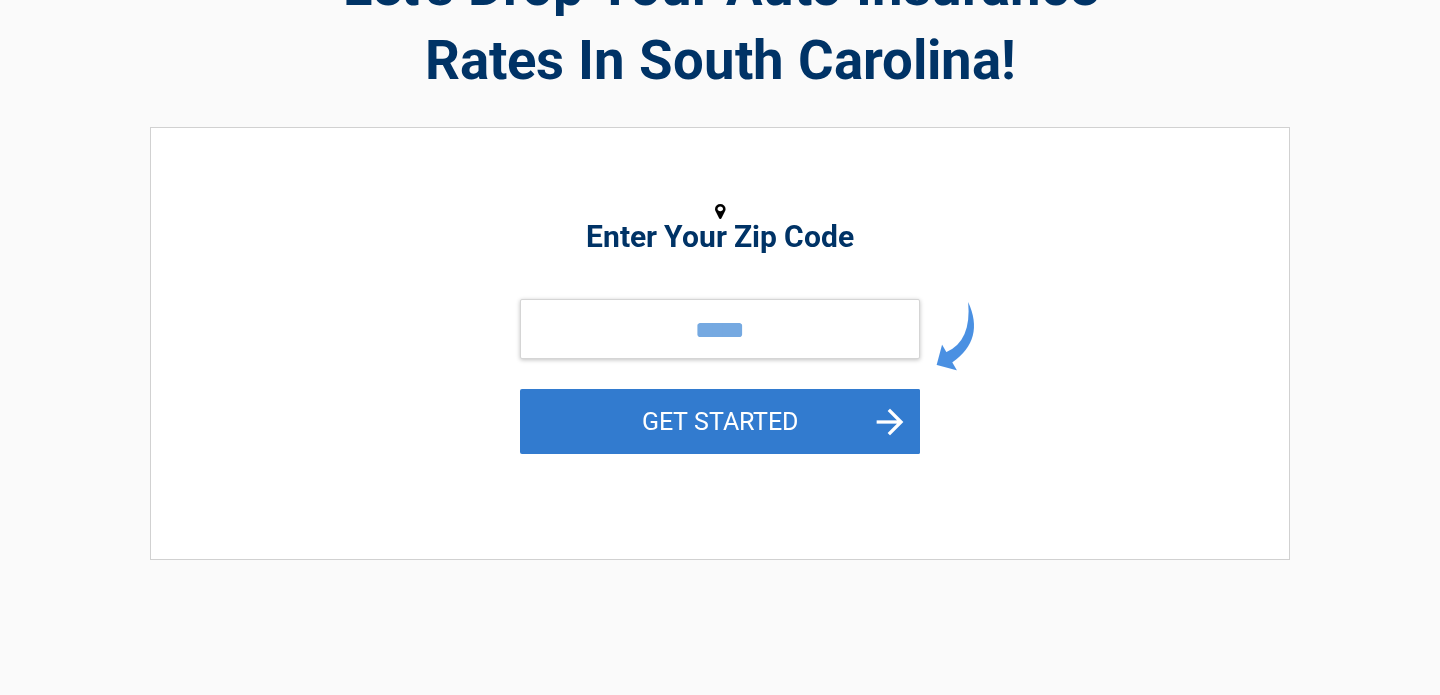 click on "GET STARTED" at bounding box center [720, 421] 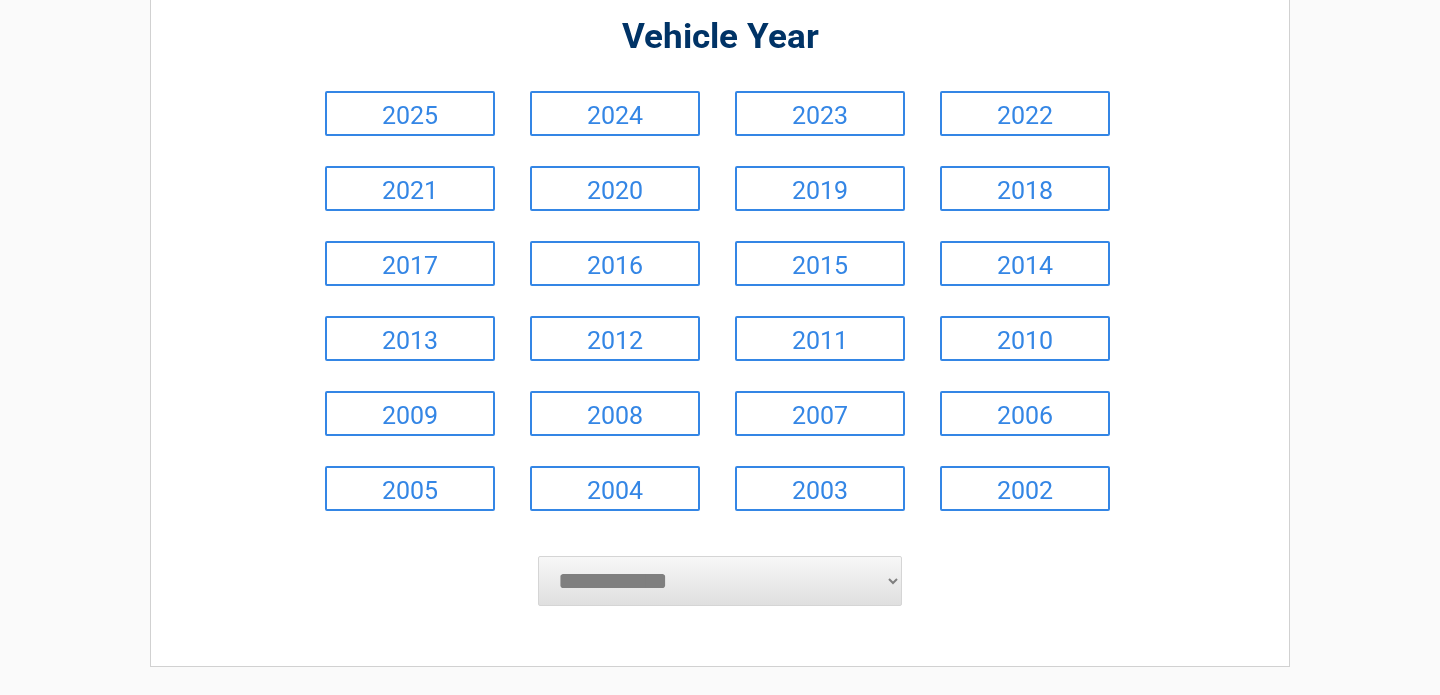 scroll, scrollTop: 333, scrollLeft: 0, axis: vertical 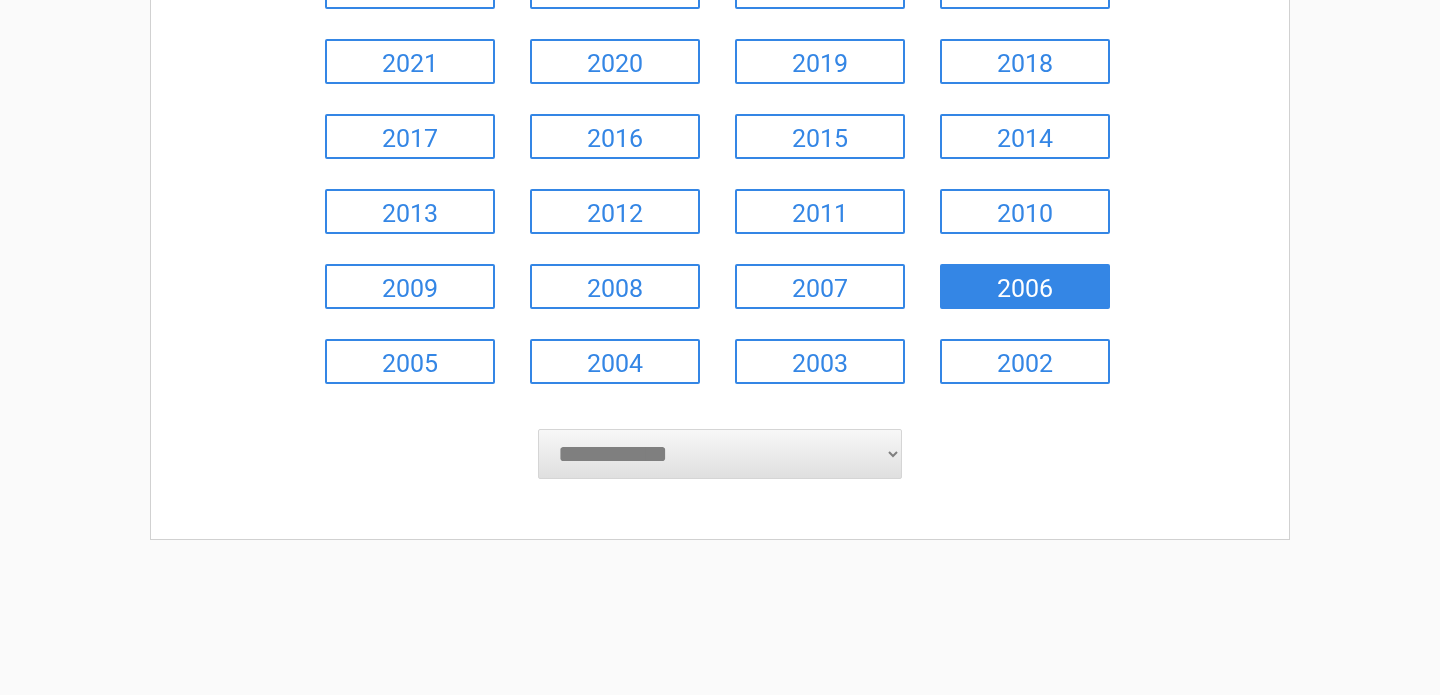 click on "2006" at bounding box center [1025, 286] 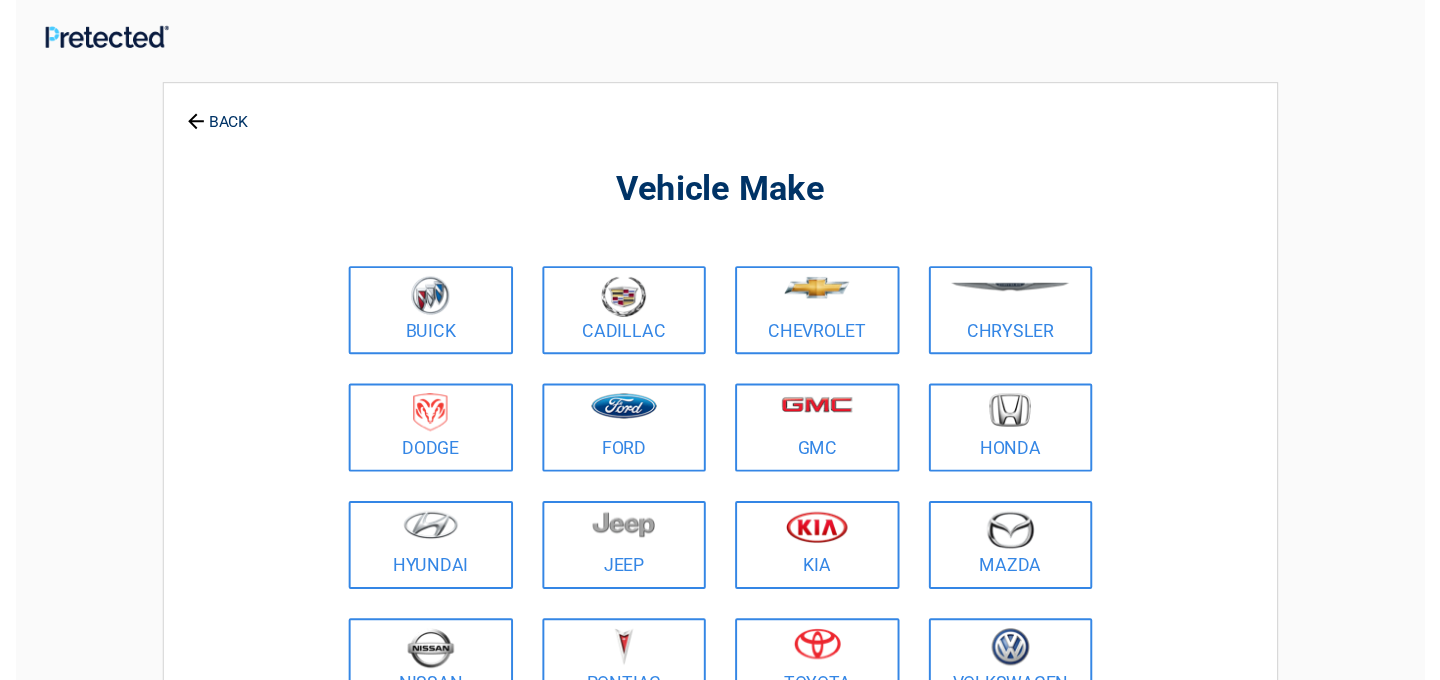 scroll, scrollTop: 166, scrollLeft: 0, axis: vertical 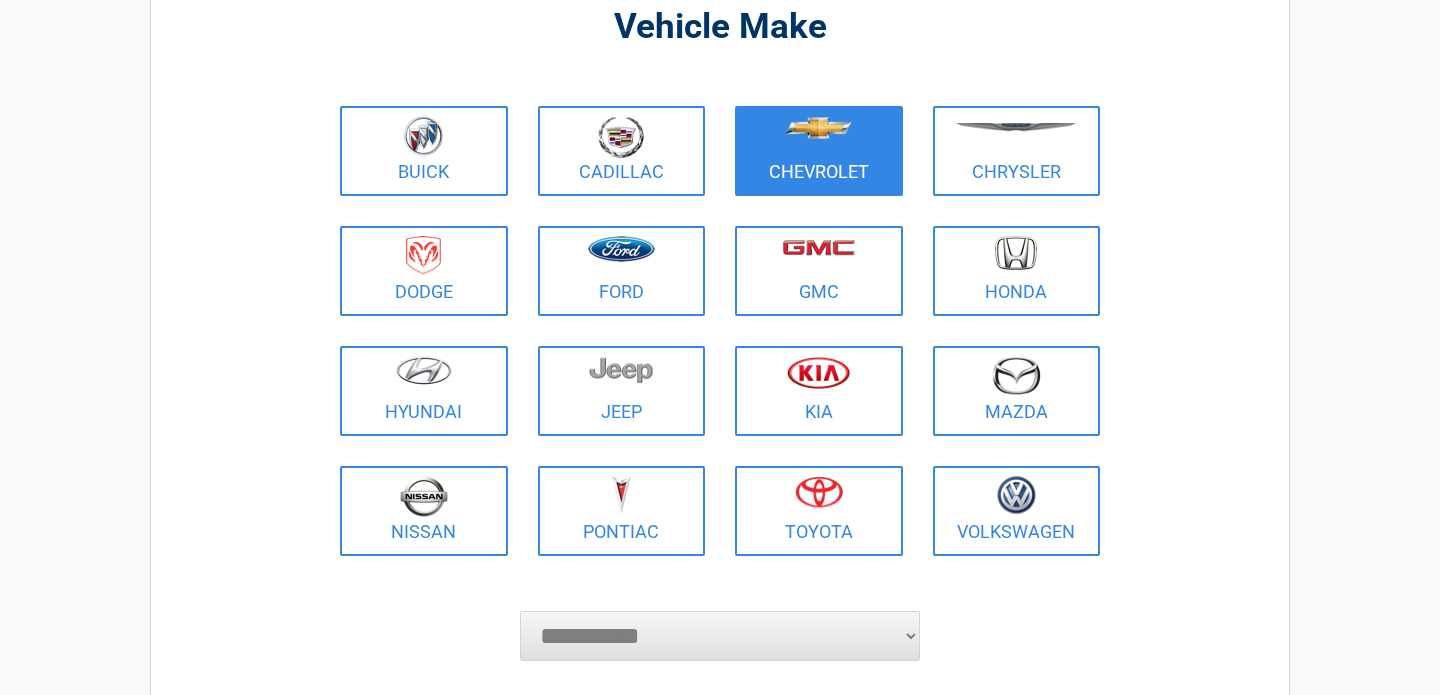 click at bounding box center [819, 138] 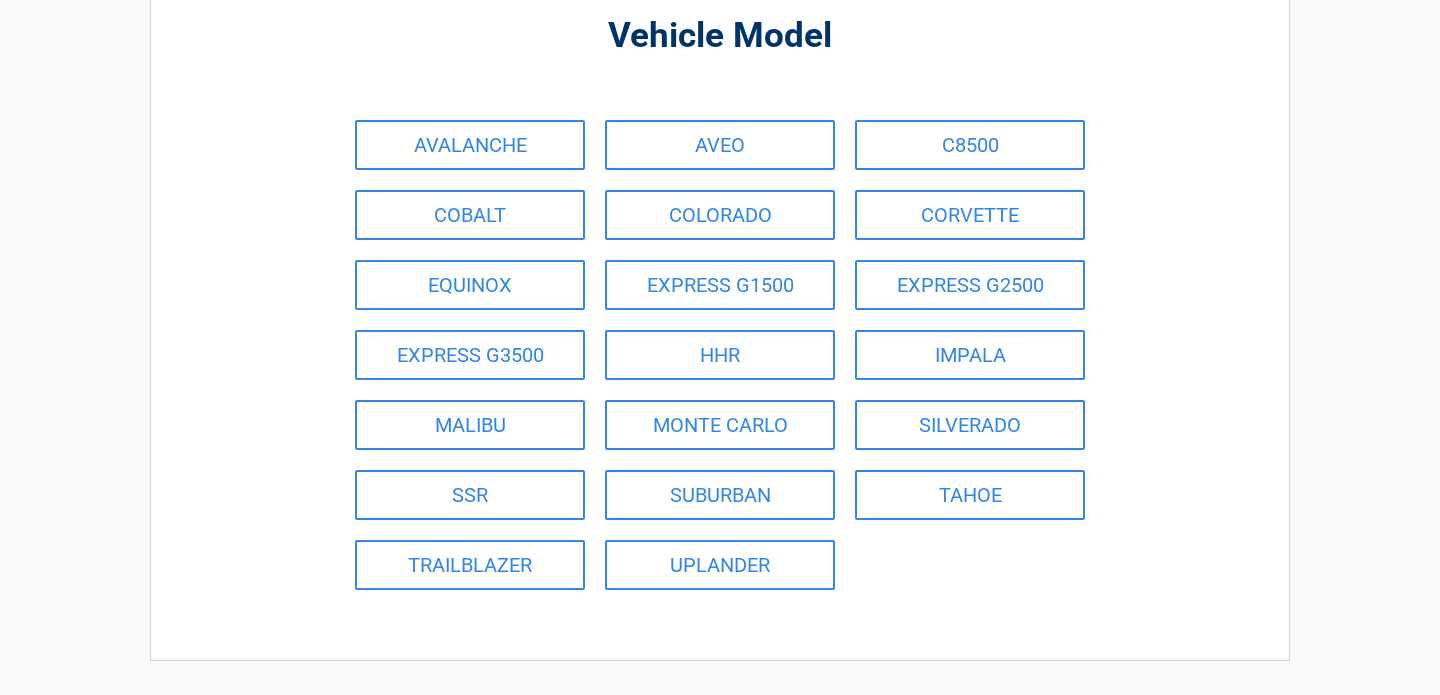 scroll, scrollTop: 166, scrollLeft: 0, axis: vertical 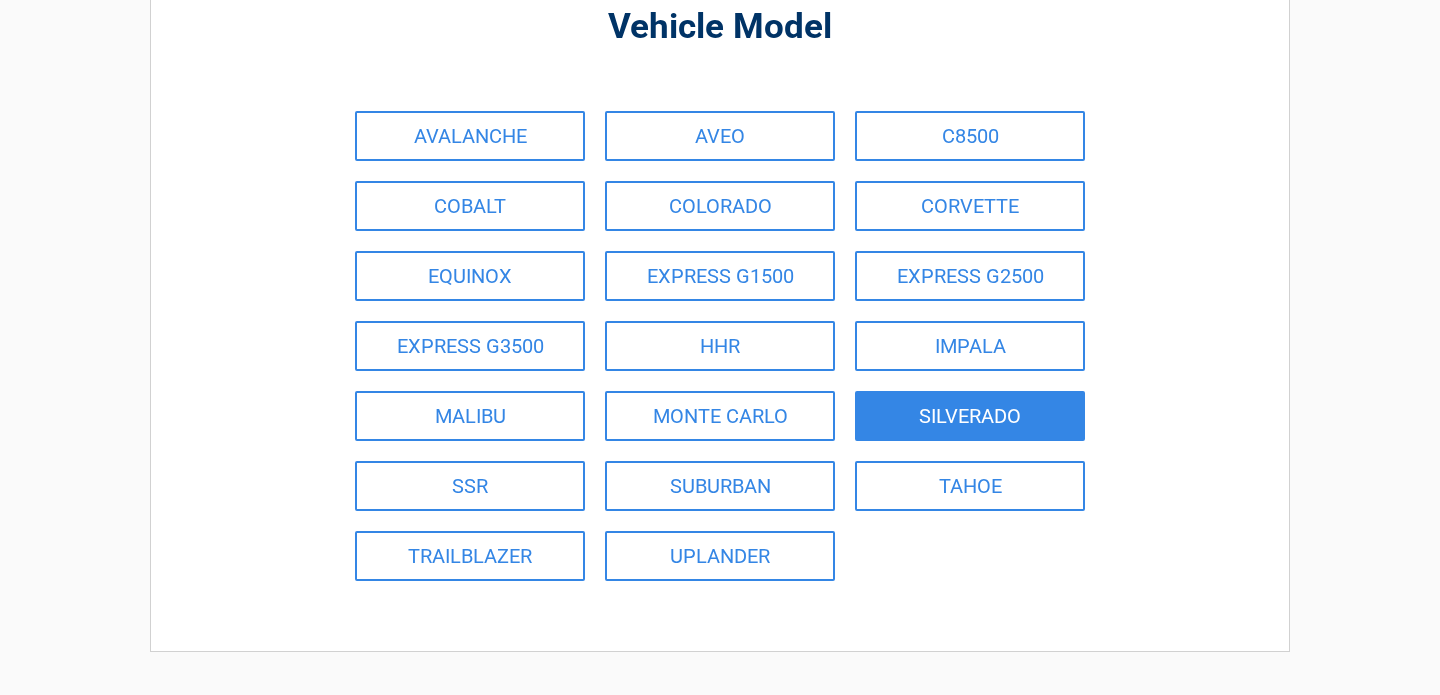 click on "SILVERADO" at bounding box center [970, 416] 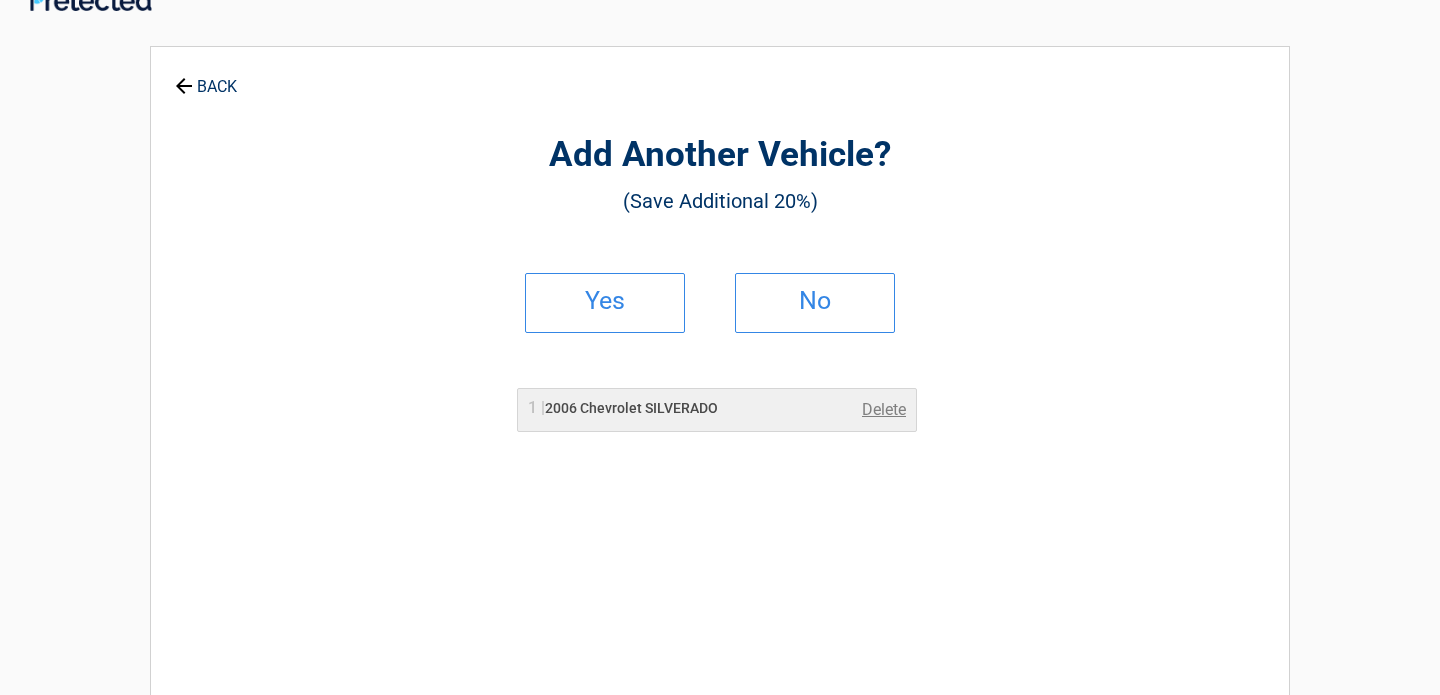 scroll, scrollTop: 0, scrollLeft: 0, axis: both 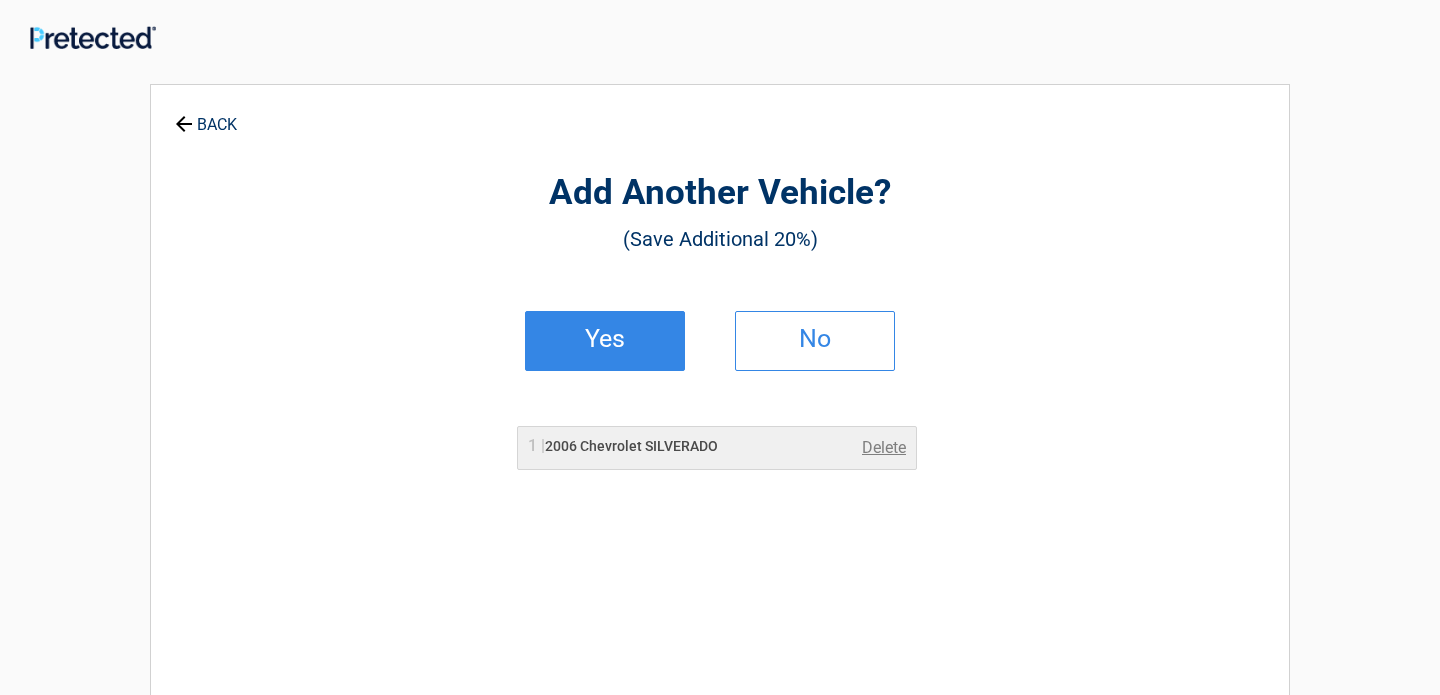 click on "Yes" at bounding box center [605, 339] 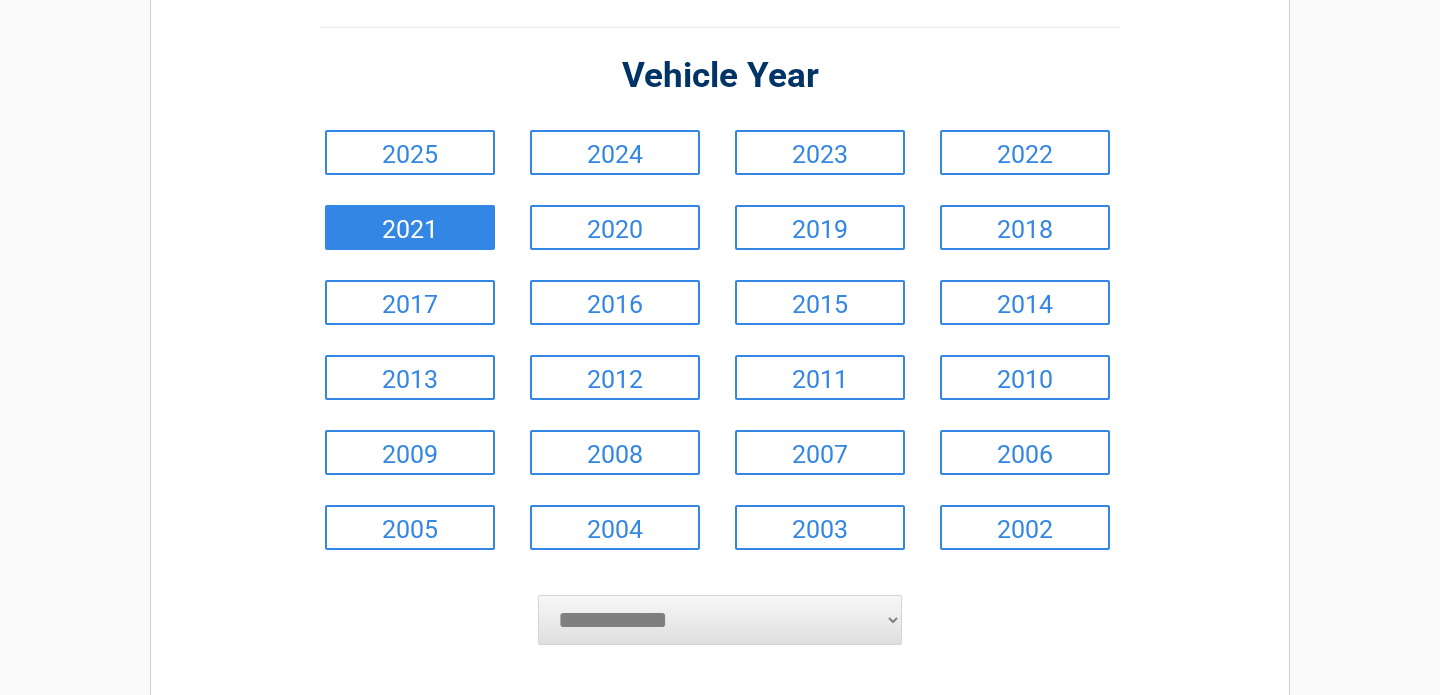 scroll, scrollTop: 333, scrollLeft: 0, axis: vertical 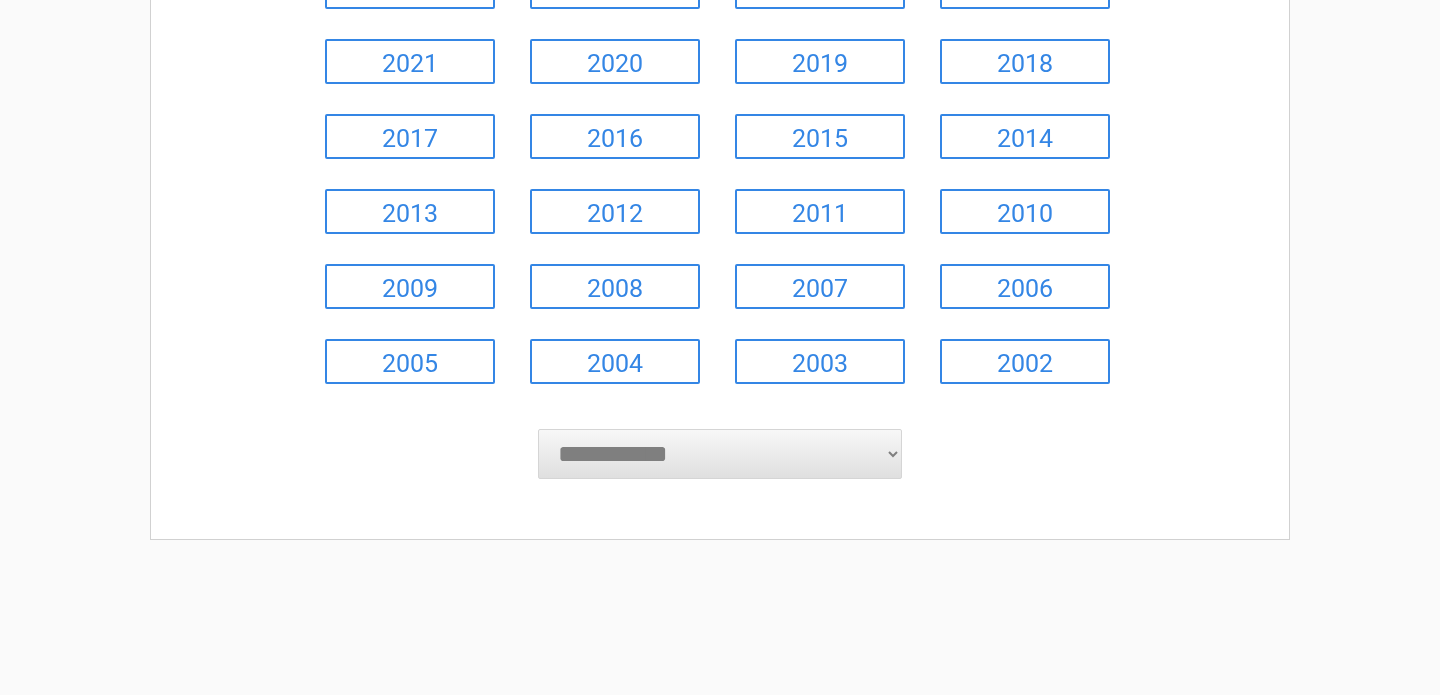 click on "**********" at bounding box center [720, 434] 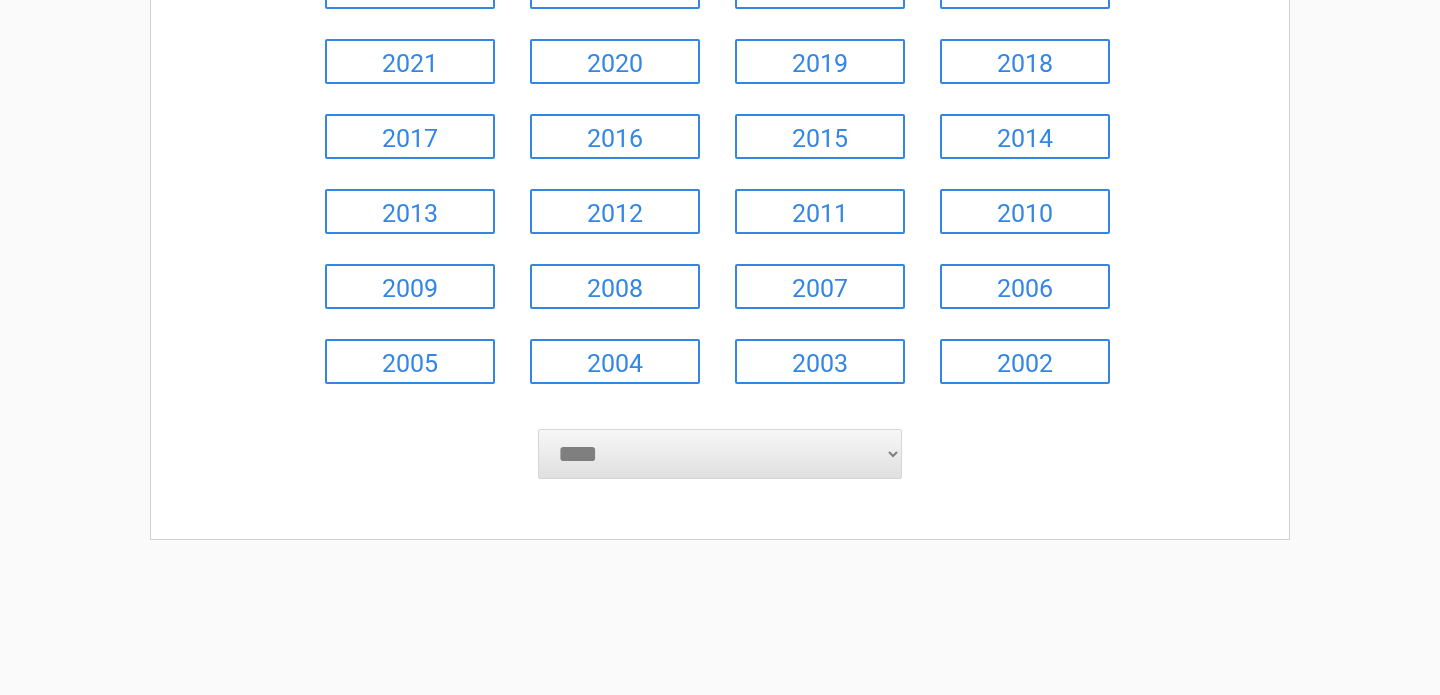 click on "**********" at bounding box center (720, 454) 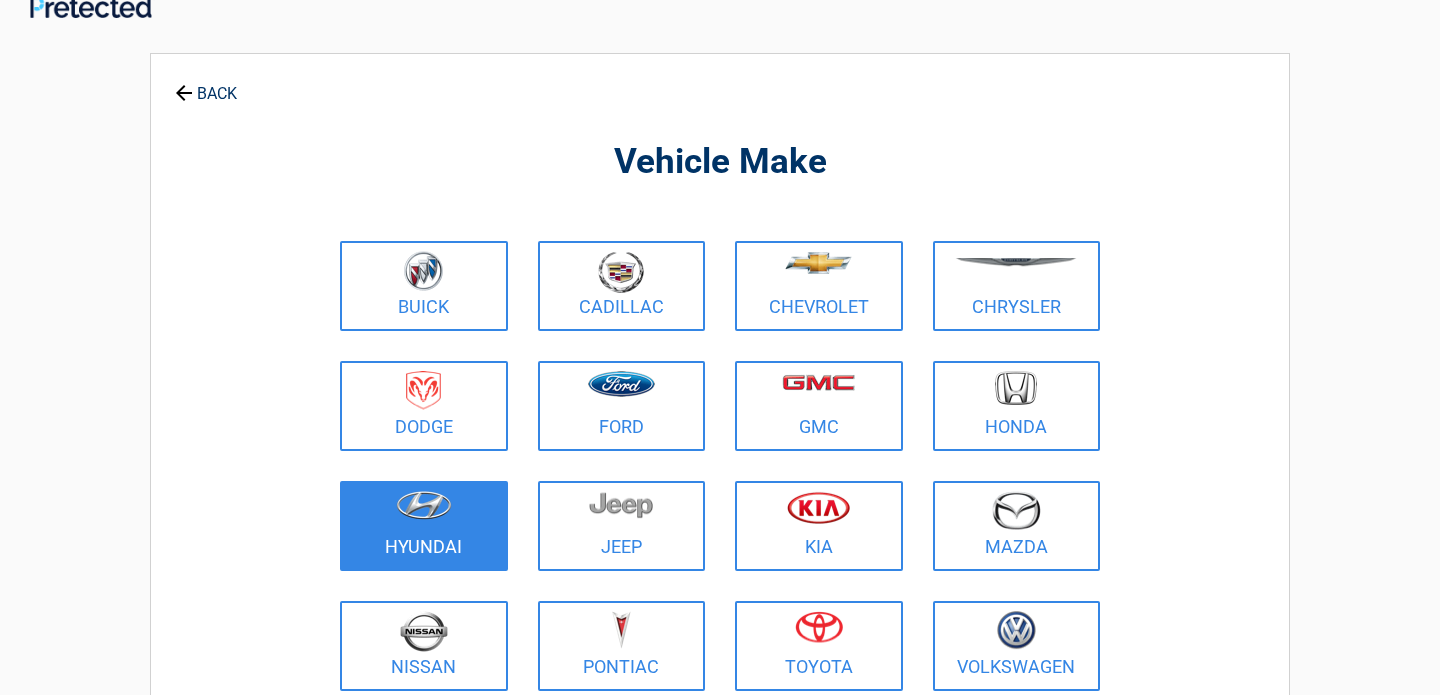scroll, scrollTop: 0, scrollLeft: 0, axis: both 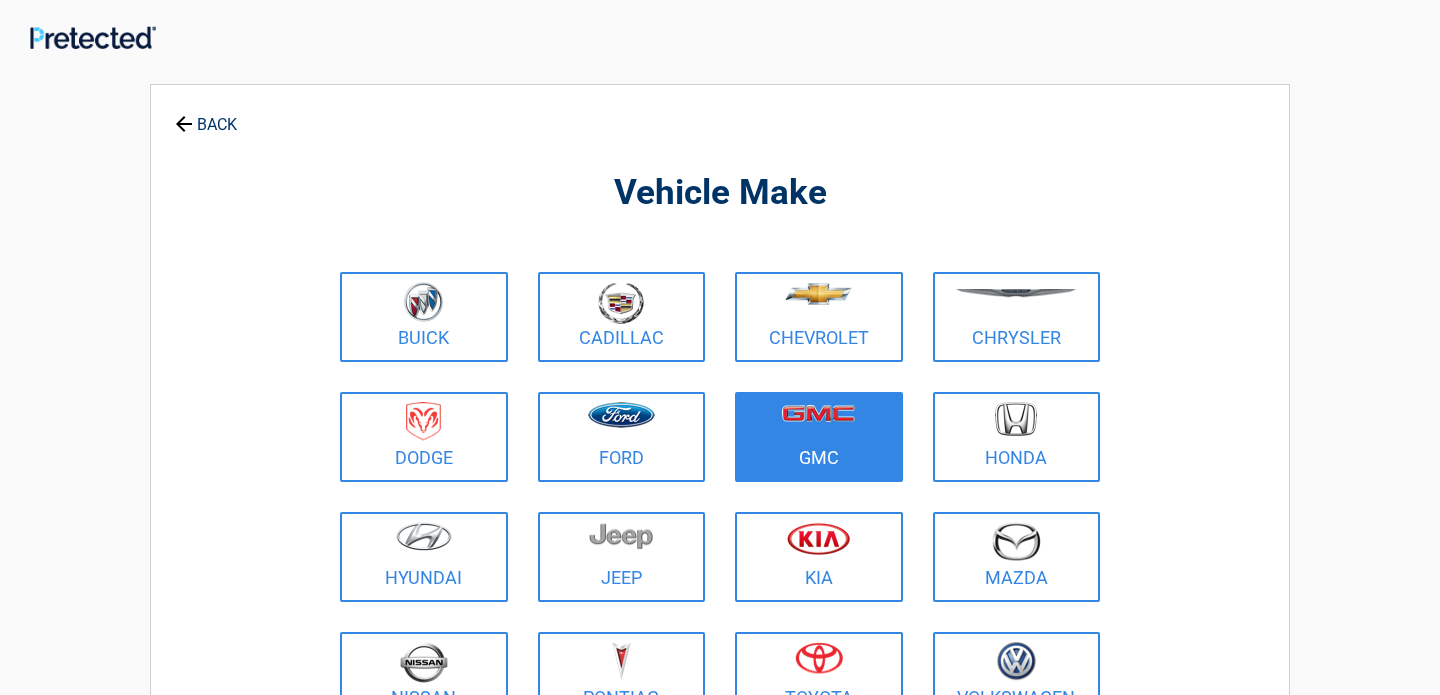 click at bounding box center (818, 413) 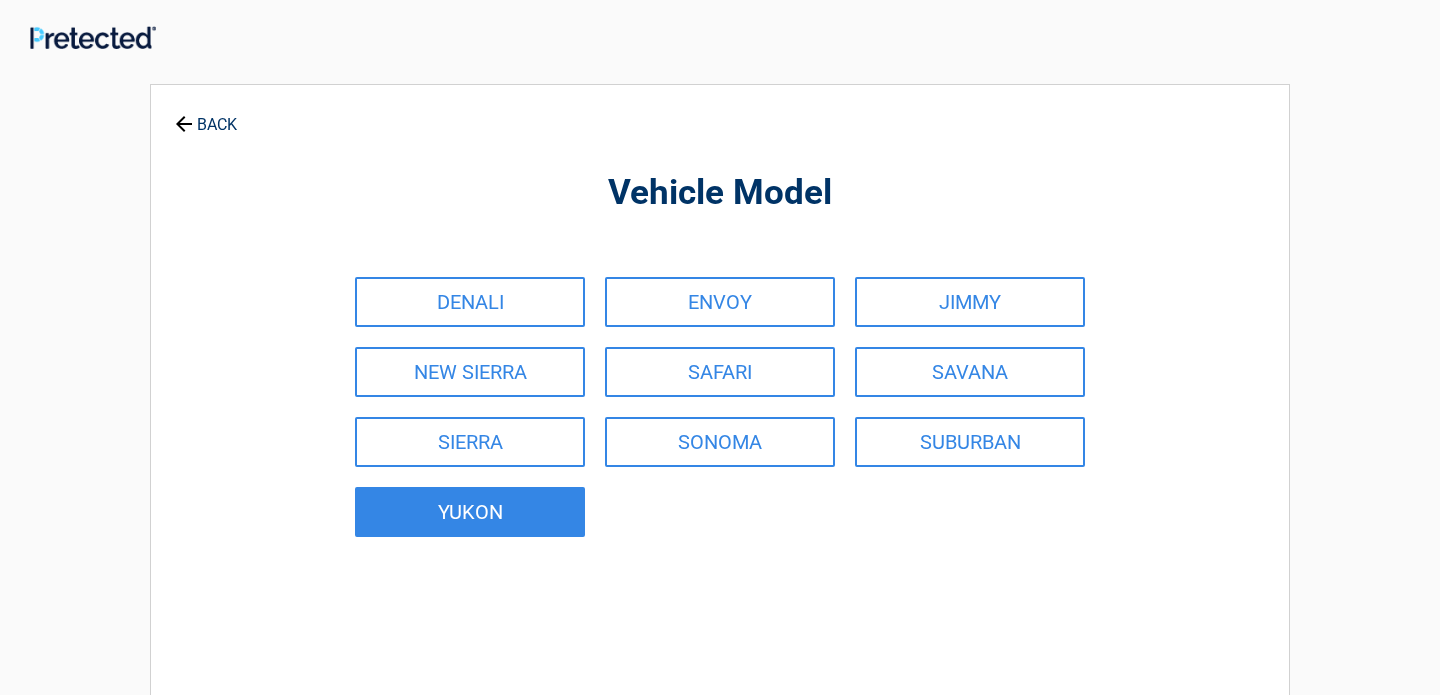 click on "YUKON" at bounding box center (470, 512) 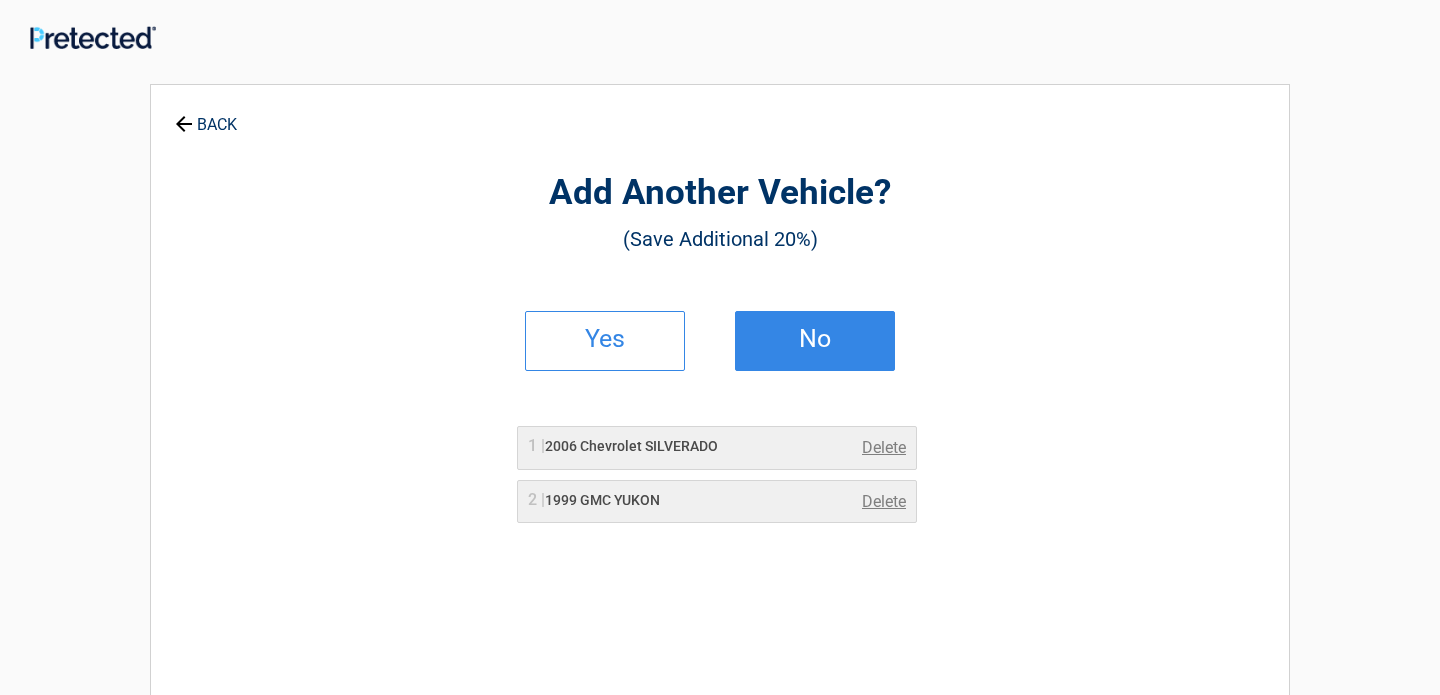 click on "No" at bounding box center (815, 341) 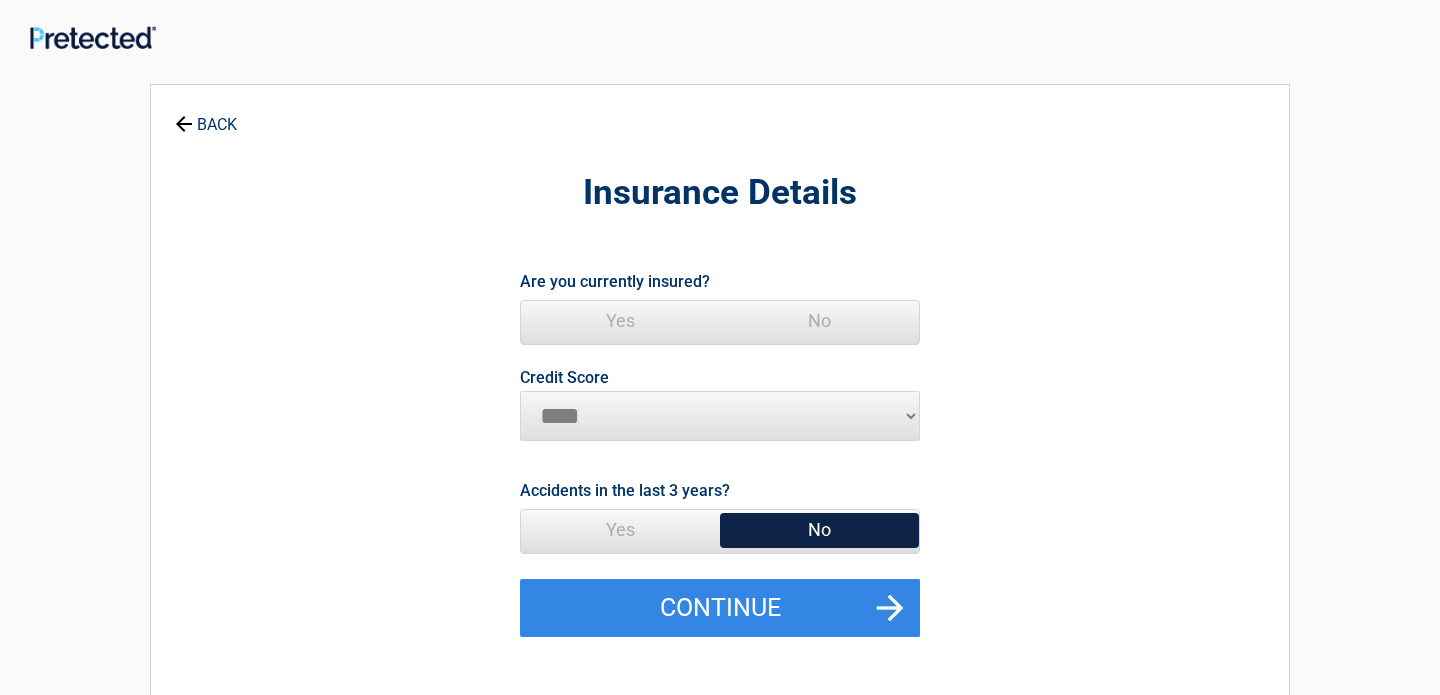 click on "*********
****
*******
****" at bounding box center [720, 416] 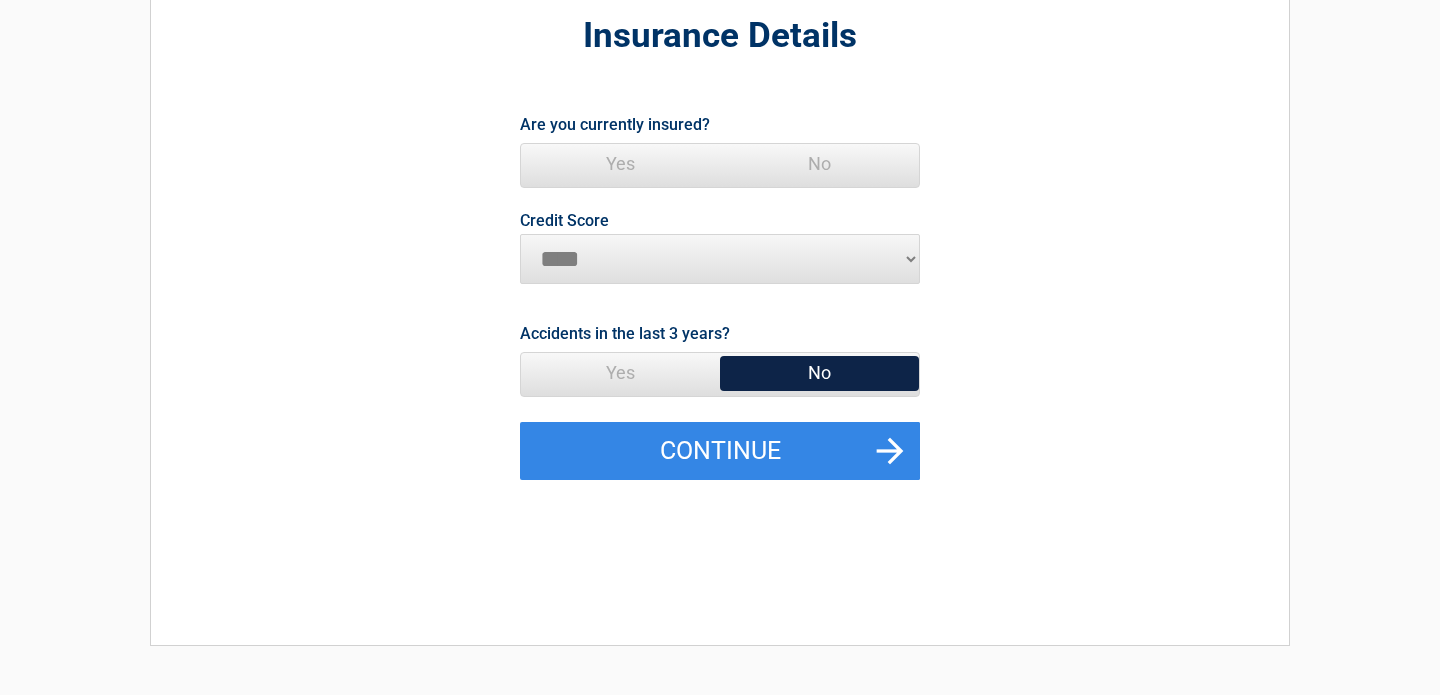 scroll, scrollTop: 166, scrollLeft: 0, axis: vertical 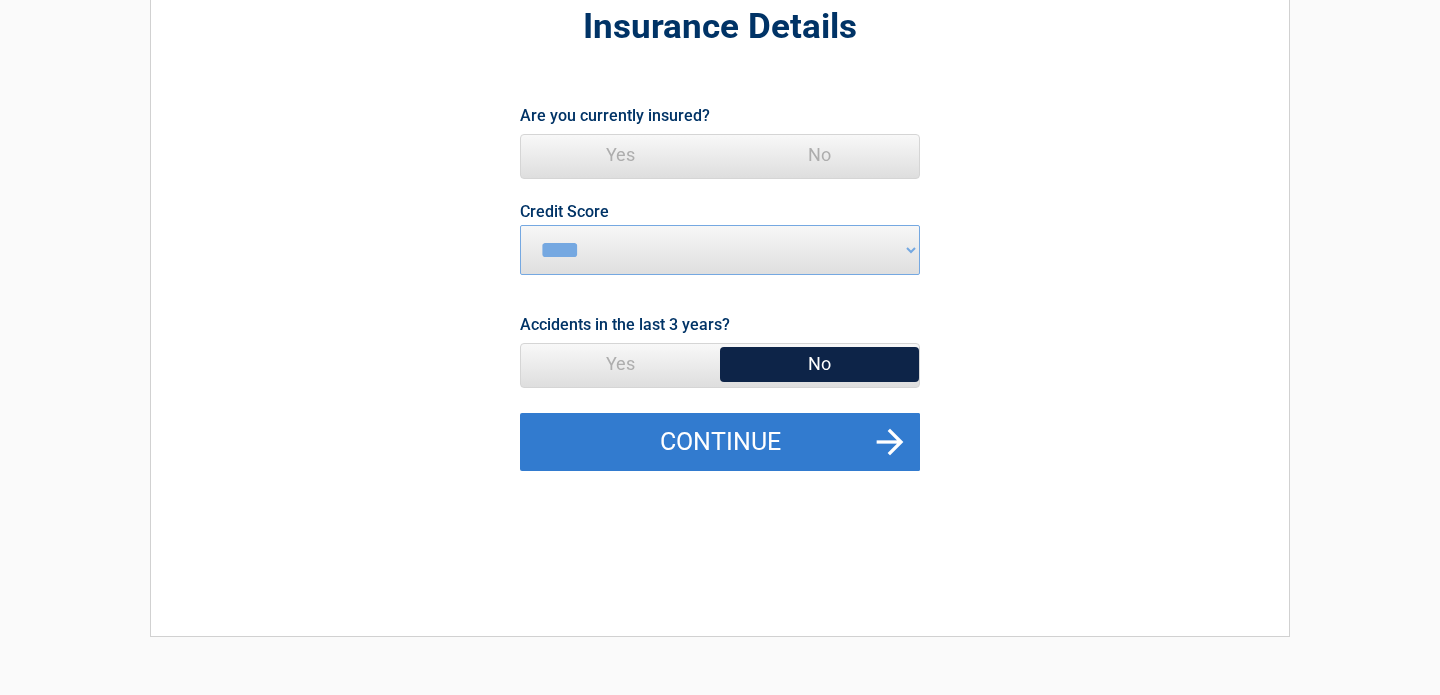 click on "Continue" at bounding box center [720, 442] 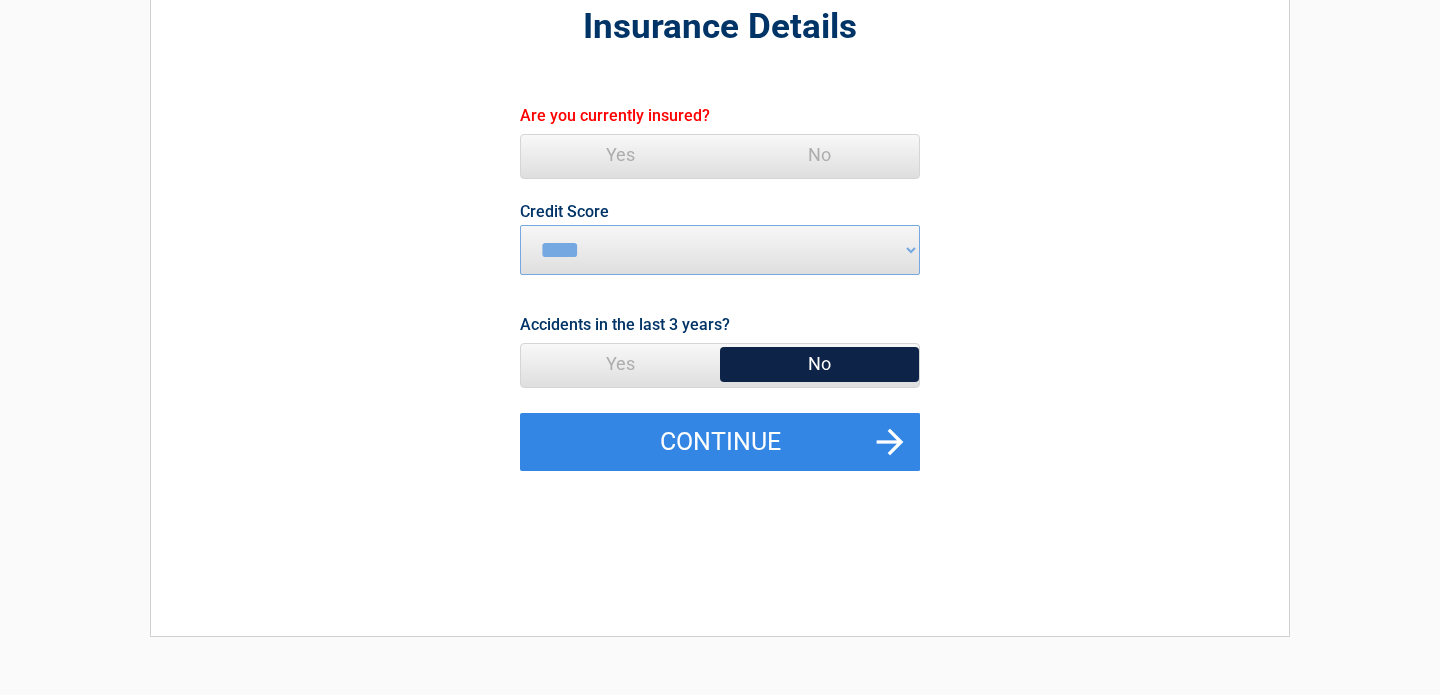 click on "Yes" at bounding box center (620, 155) 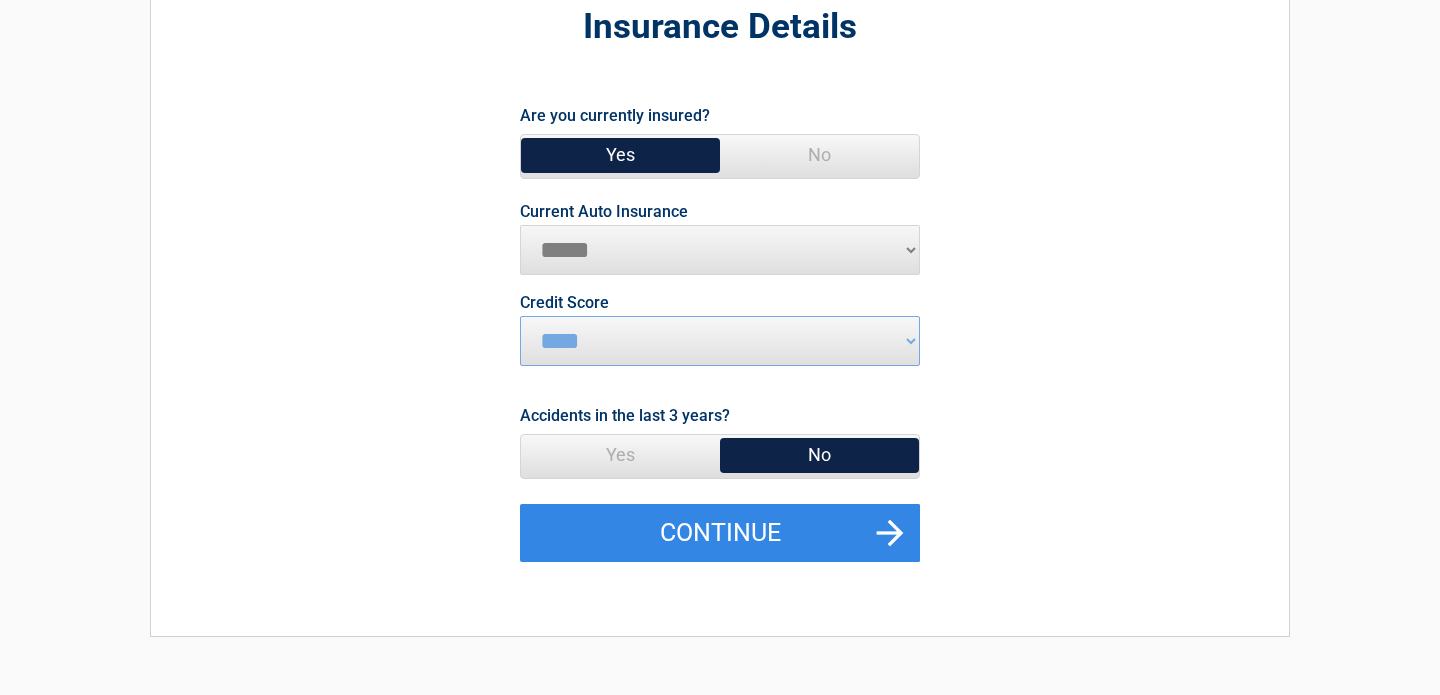click on "**********" at bounding box center (720, 250) 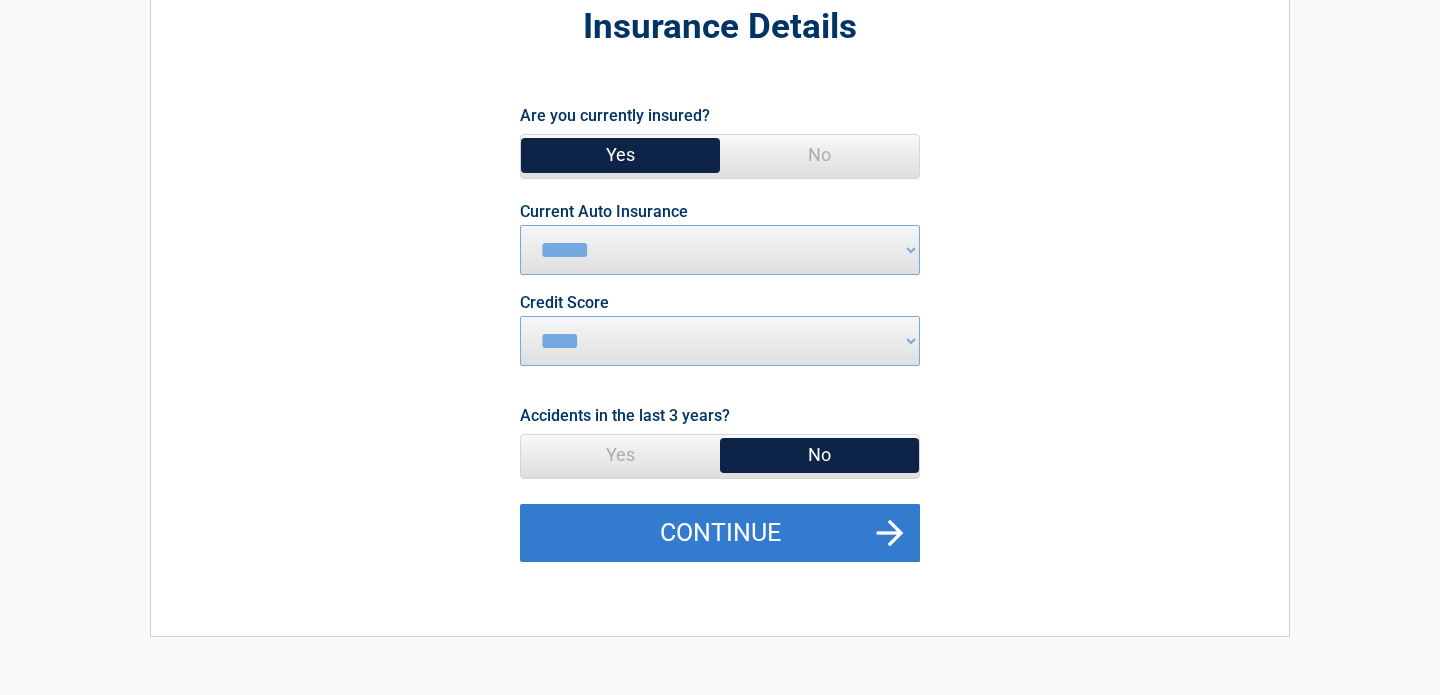 click on "Continue" at bounding box center (720, 533) 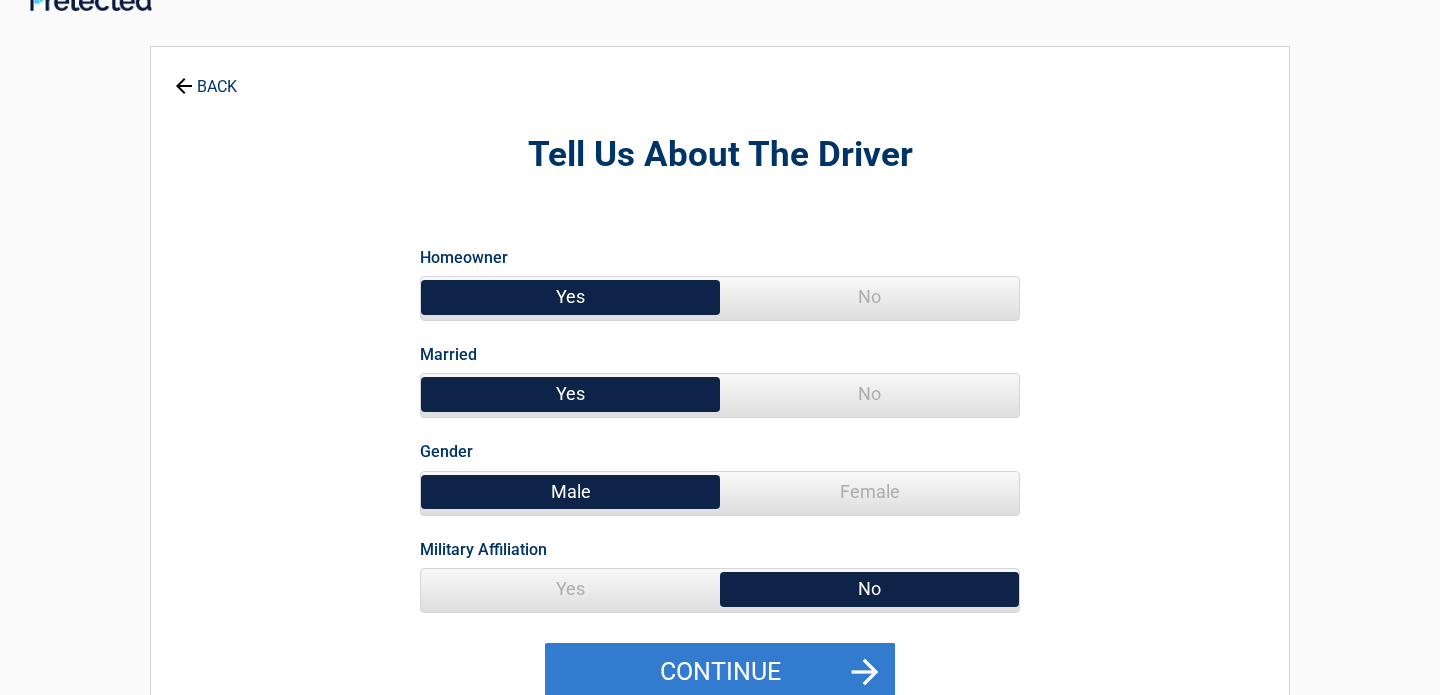 scroll, scrollTop: 0, scrollLeft: 0, axis: both 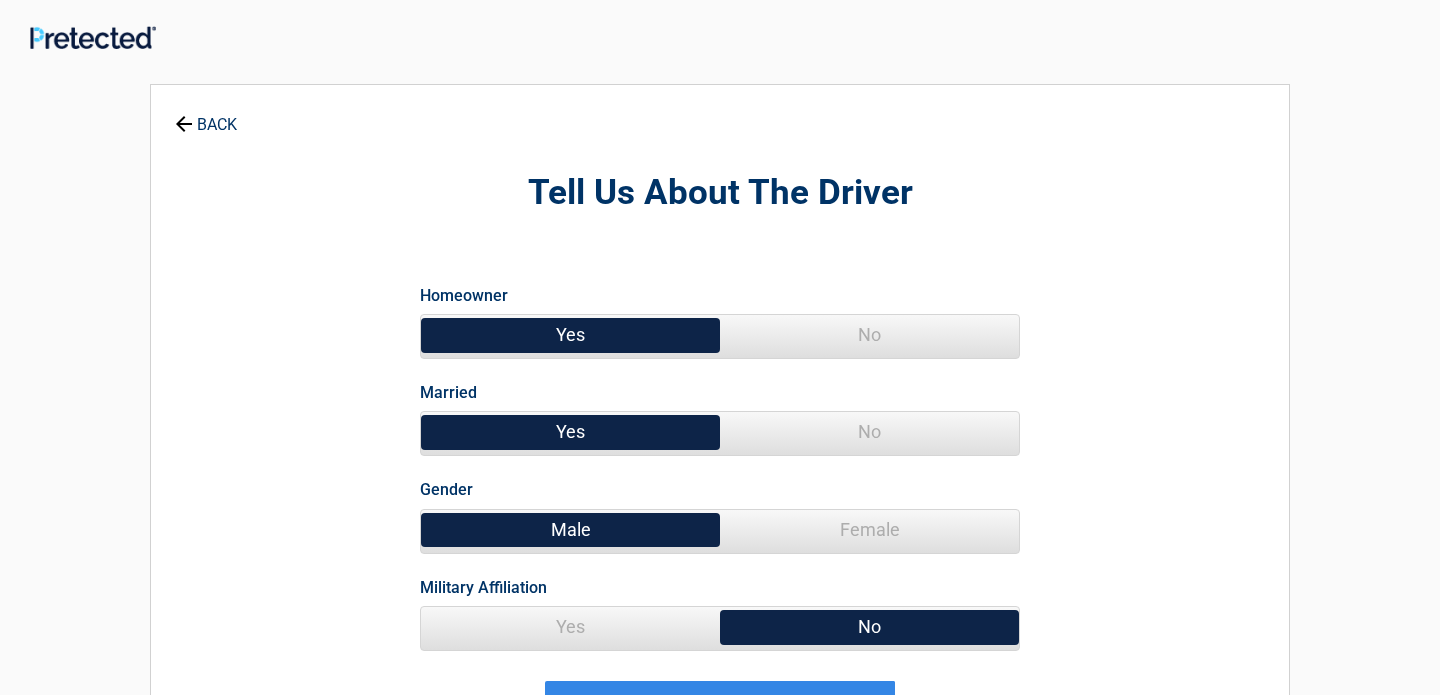 click on "No" at bounding box center [869, 432] 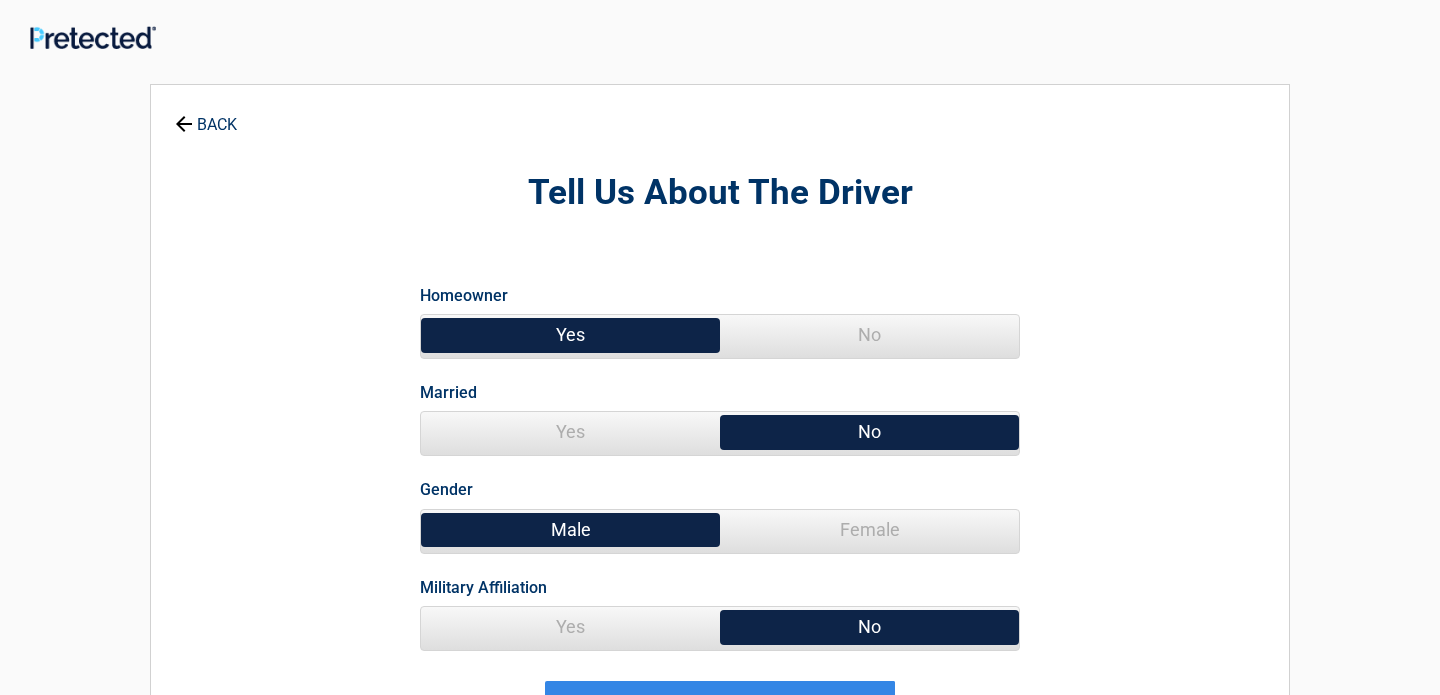 scroll, scrollTop: 166, scrollLeft: 0, axis: vertical 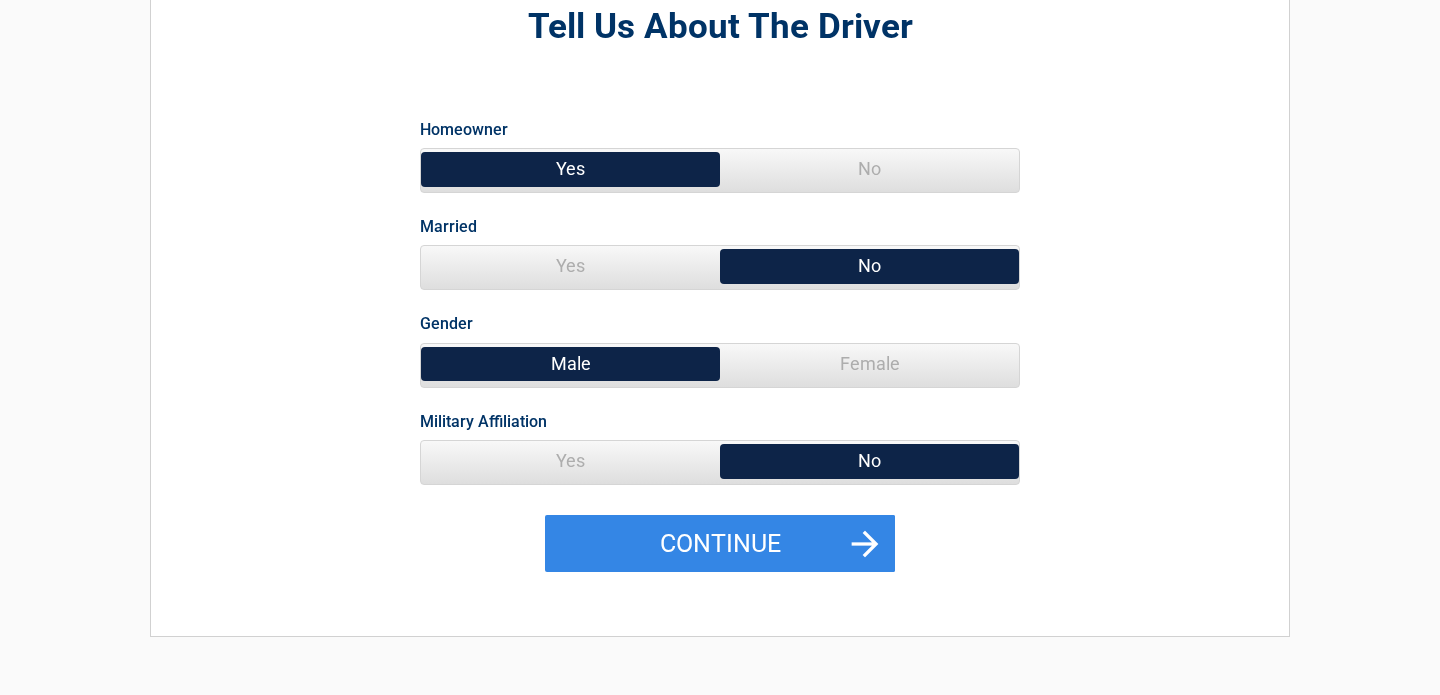 click on "Yes" at bounding box center [570, 461] 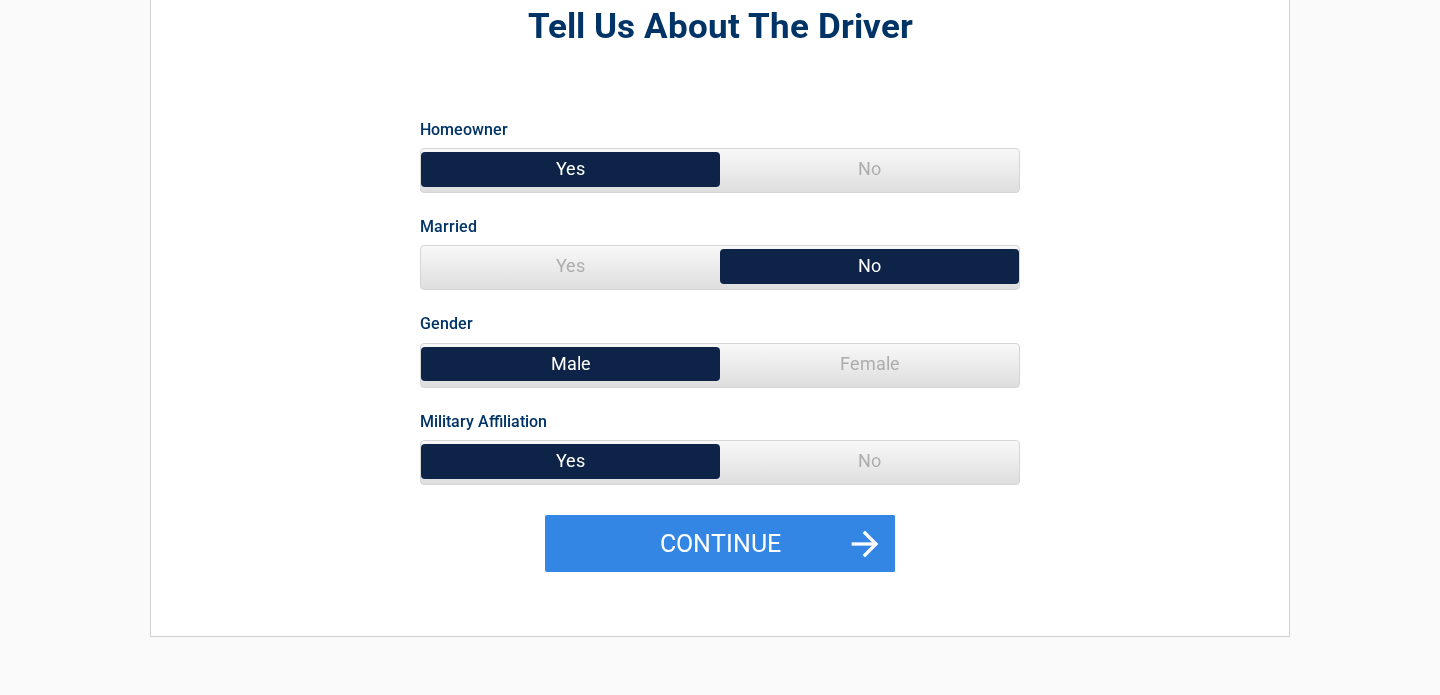scroll, scrollTop: 333, scrollLeft: 0, axis: vertical 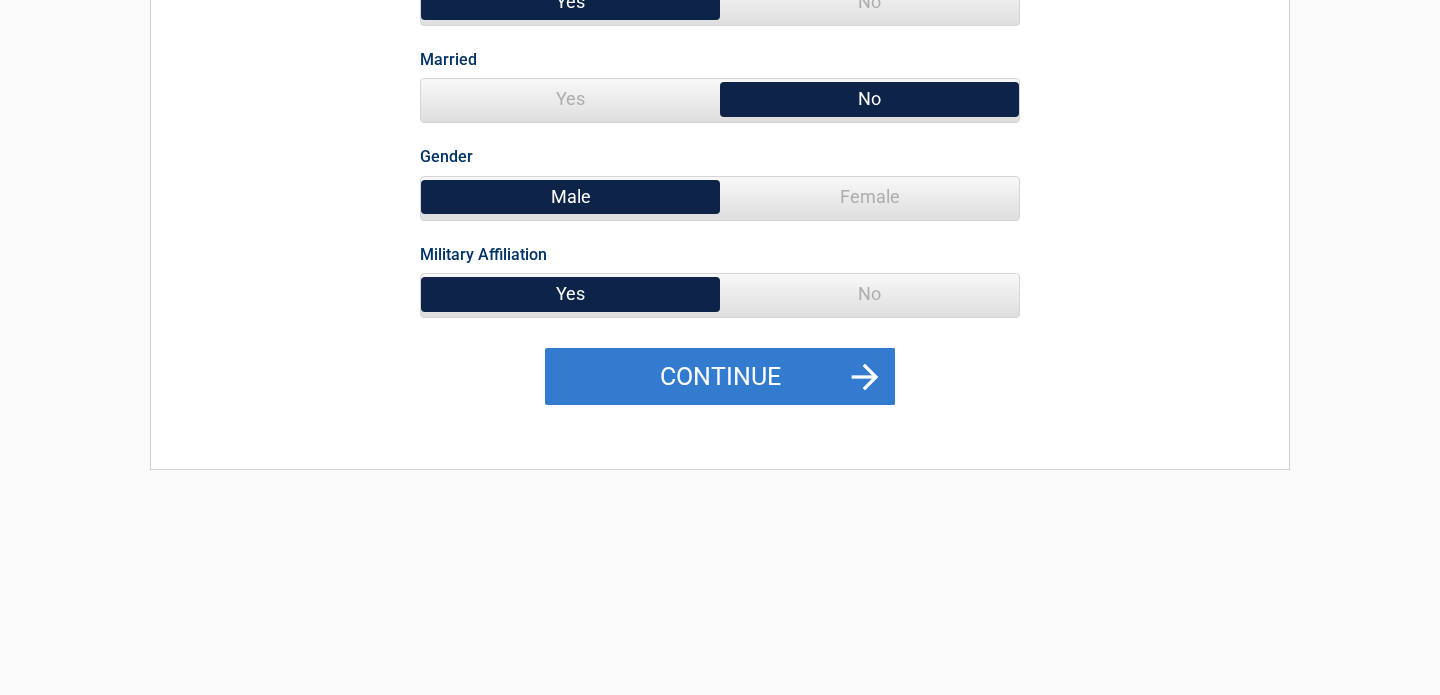 click on "Continue" at bounding box center [720, 377] 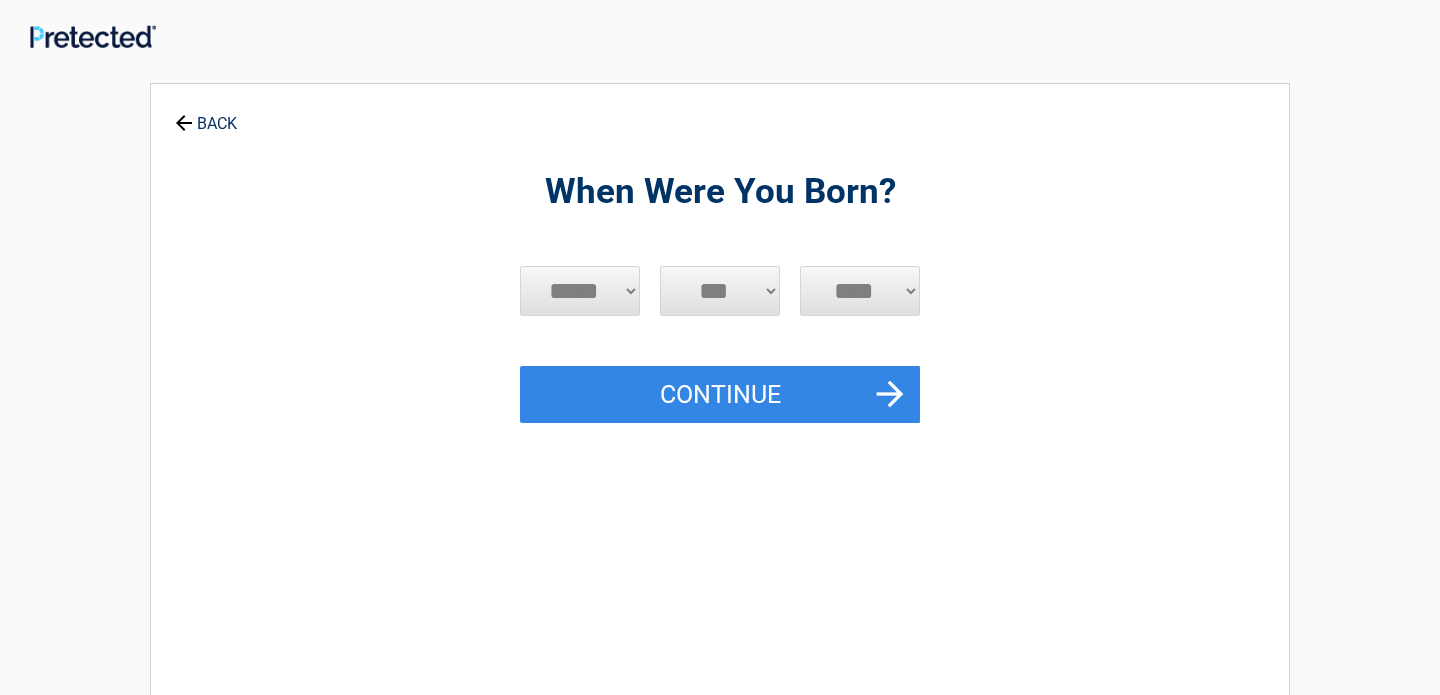 scroll, scrollTop: 0, scrollLeft: 0, axis: both 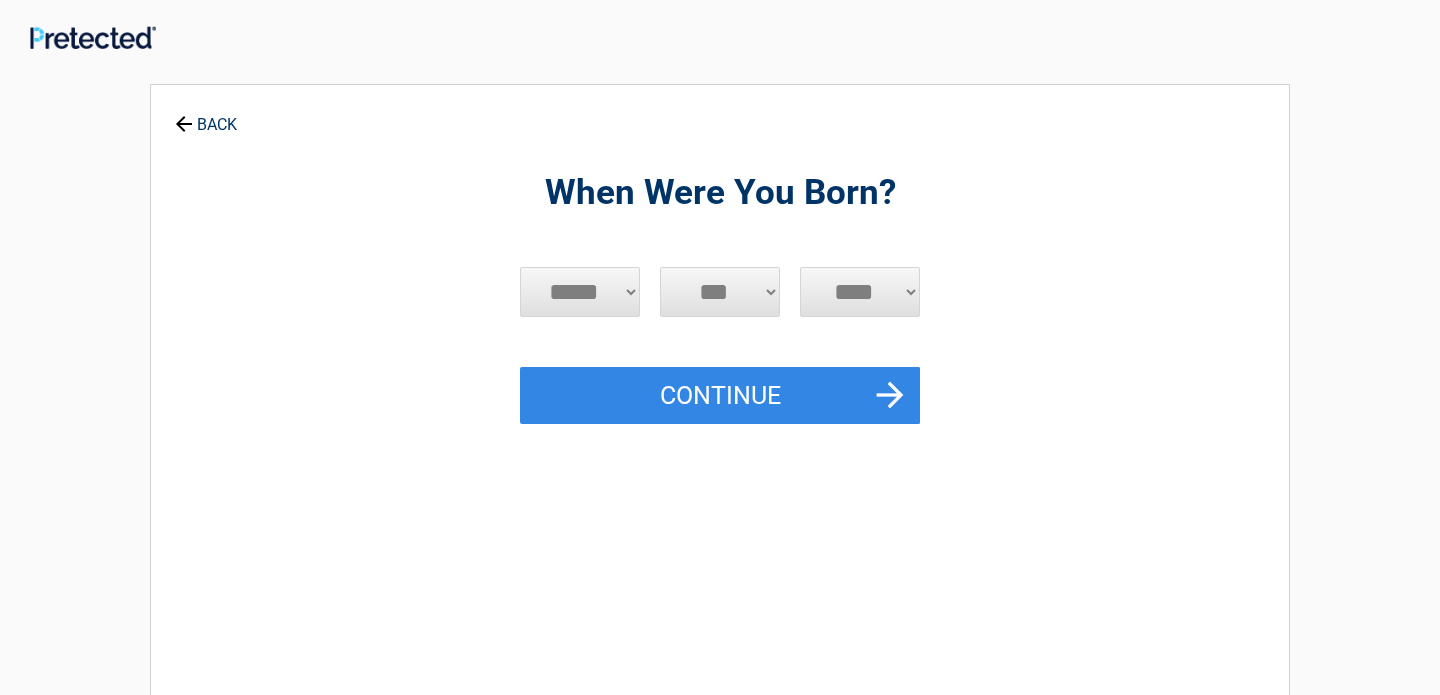 click on "*****
***
***
***
***
***
***
***
***
***
***
***
***" at bounding box center [580, 292] 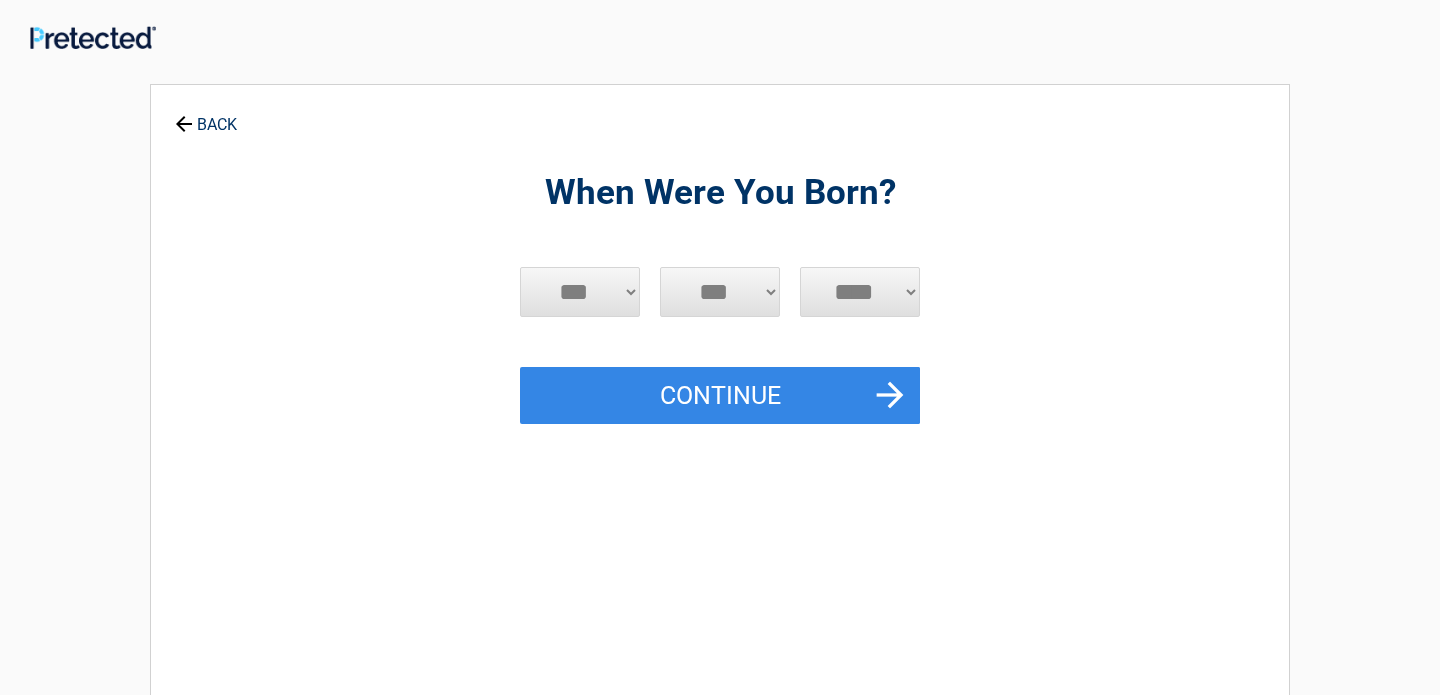 click on "*****
***
***
***
***
***
***
***
***
***
***
***
***" at bounding box center (580, 292) 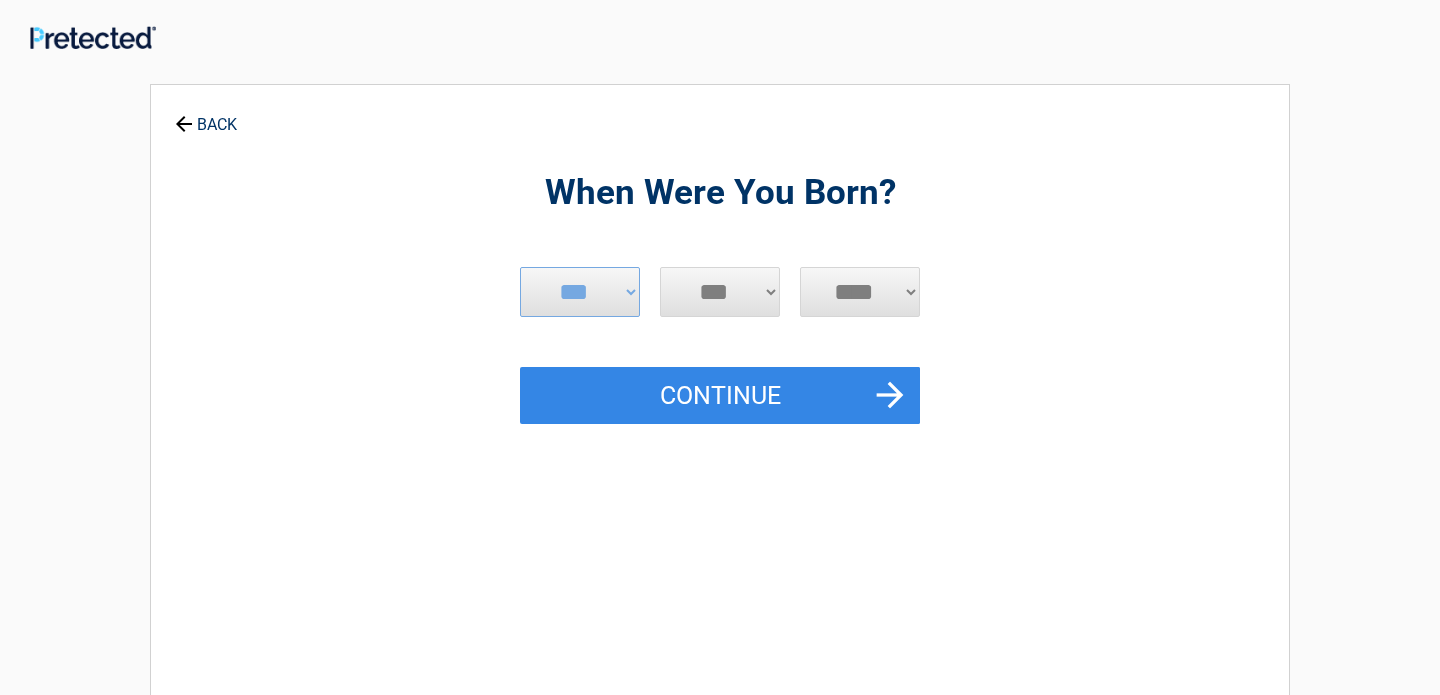click on "*** * * * * * * * * * ** ** ** ** ** ** ** ** ** ** ** ** ** ** ** ** ** ** ** ** **" at bounding box center (720, 292) 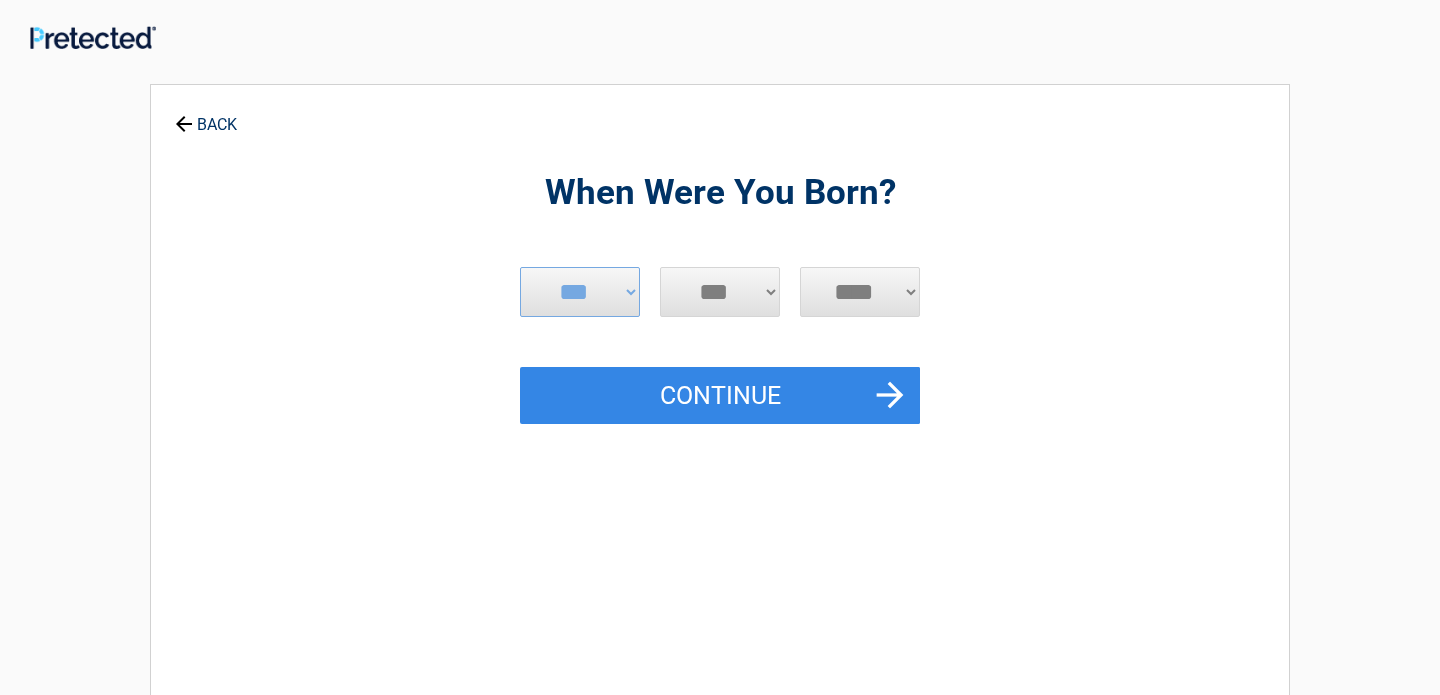 select on "*" 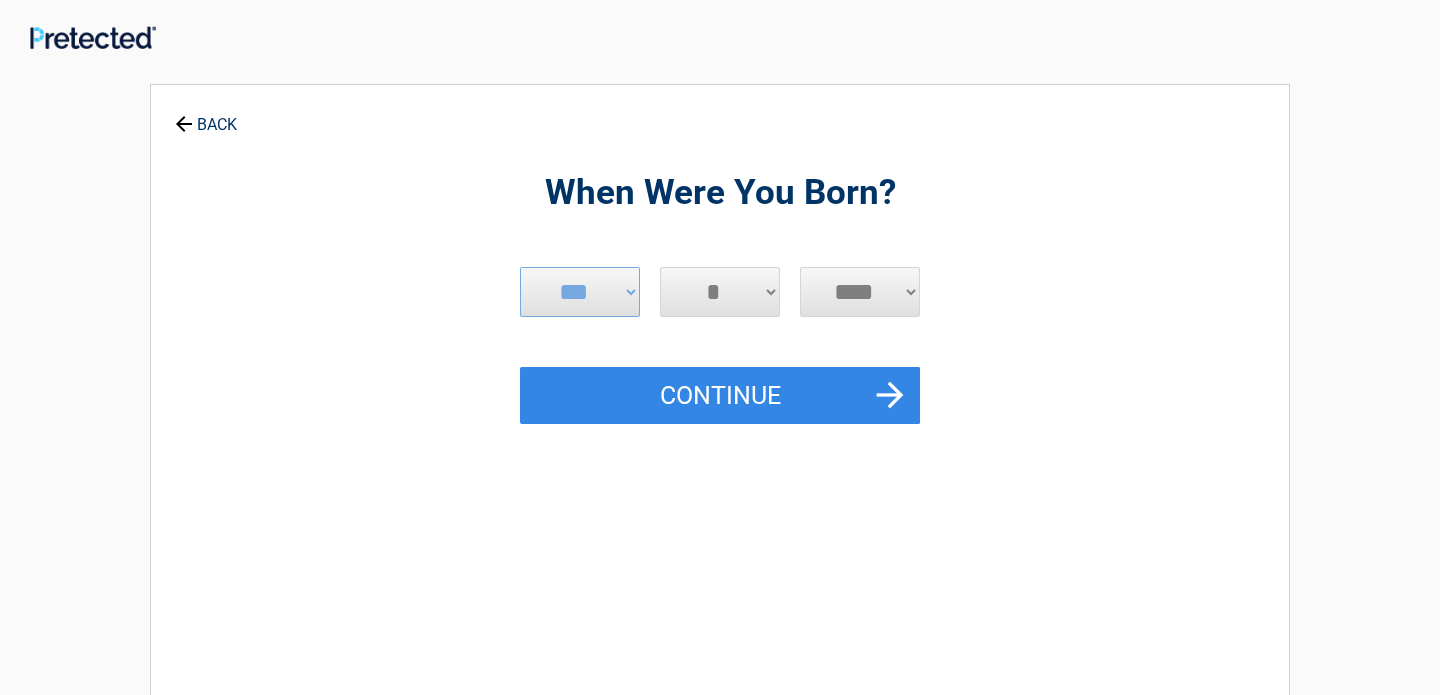 click on "*** * * * * * * * * * ** ** ** ** ** ** ** ** ** ** ** ** ** ** ** ** ** ** ** ** **" at bounding box center [720, 292] 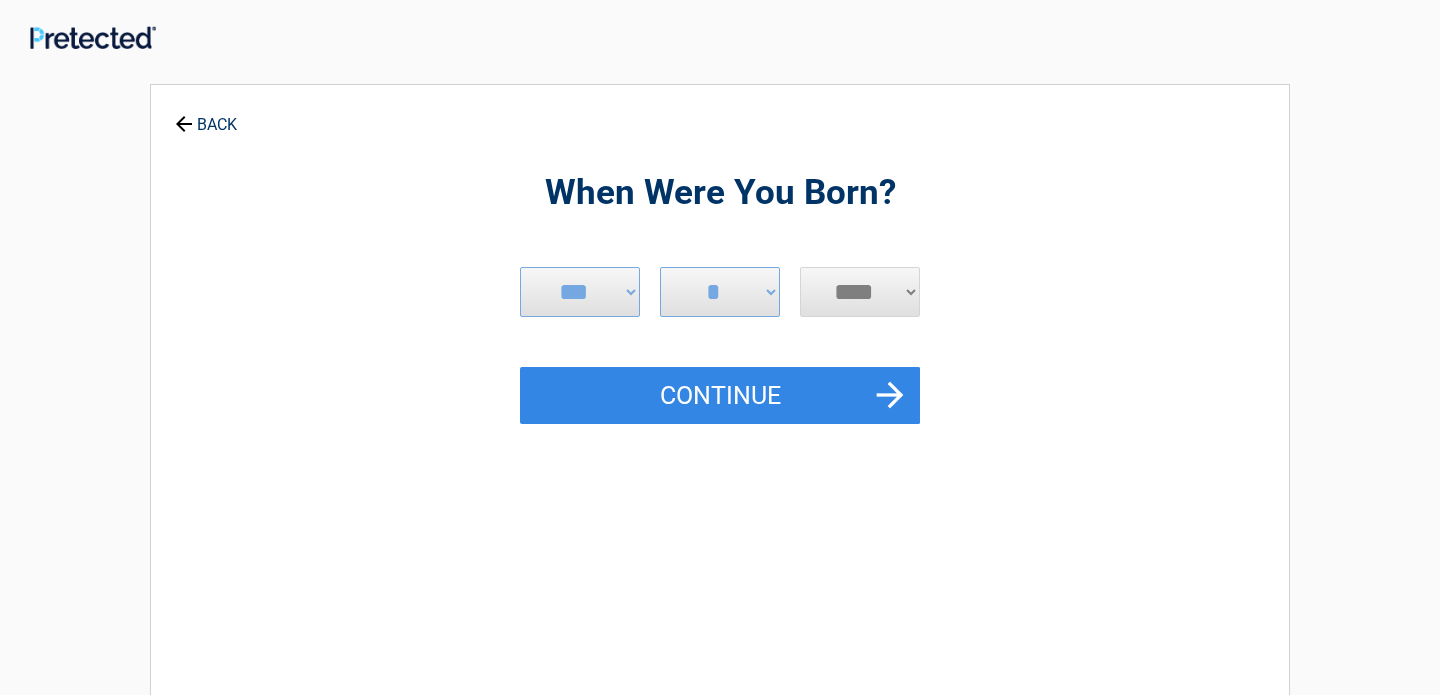 click on "****
****
****
****
****
****
****
****
****
****
****
****
****
****
****
****
****
****
****
****
****
****
****
****
****
****
****
****
****
****
****
****
****
****
****
****
****
****
****
****
****
****
****
****
****
****
****
****
****
****
****
****
****
****
****
****
****
****
****
****
****
****
****
****" at bounding box center (860, 292) 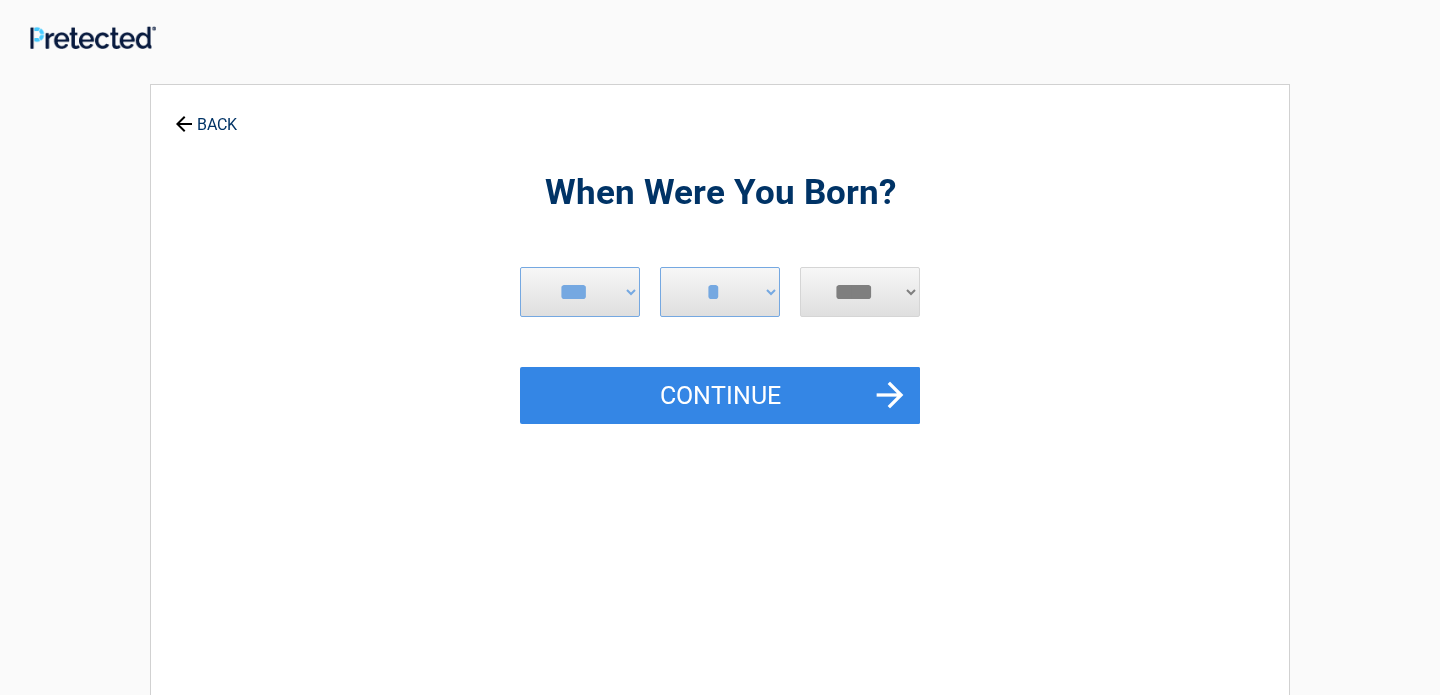 select on "****" 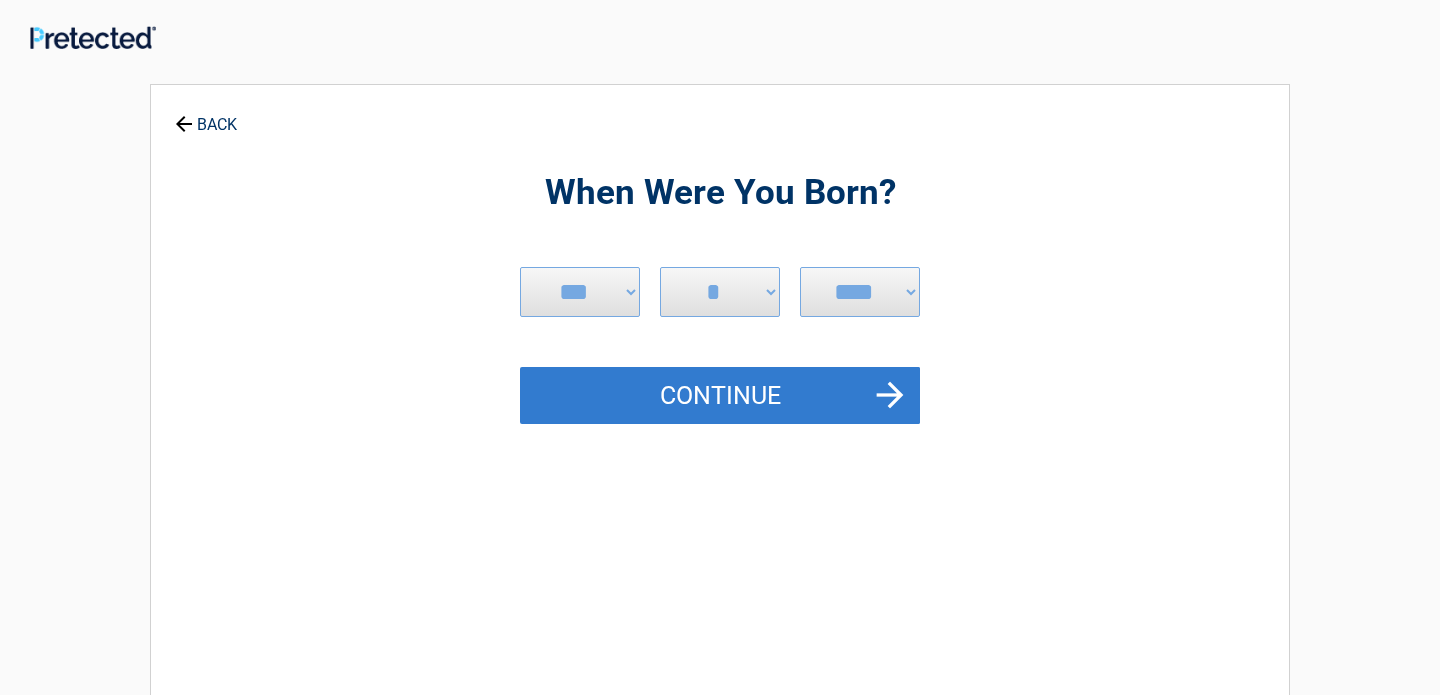 click on "Continue" at bounding box center (720, 396) 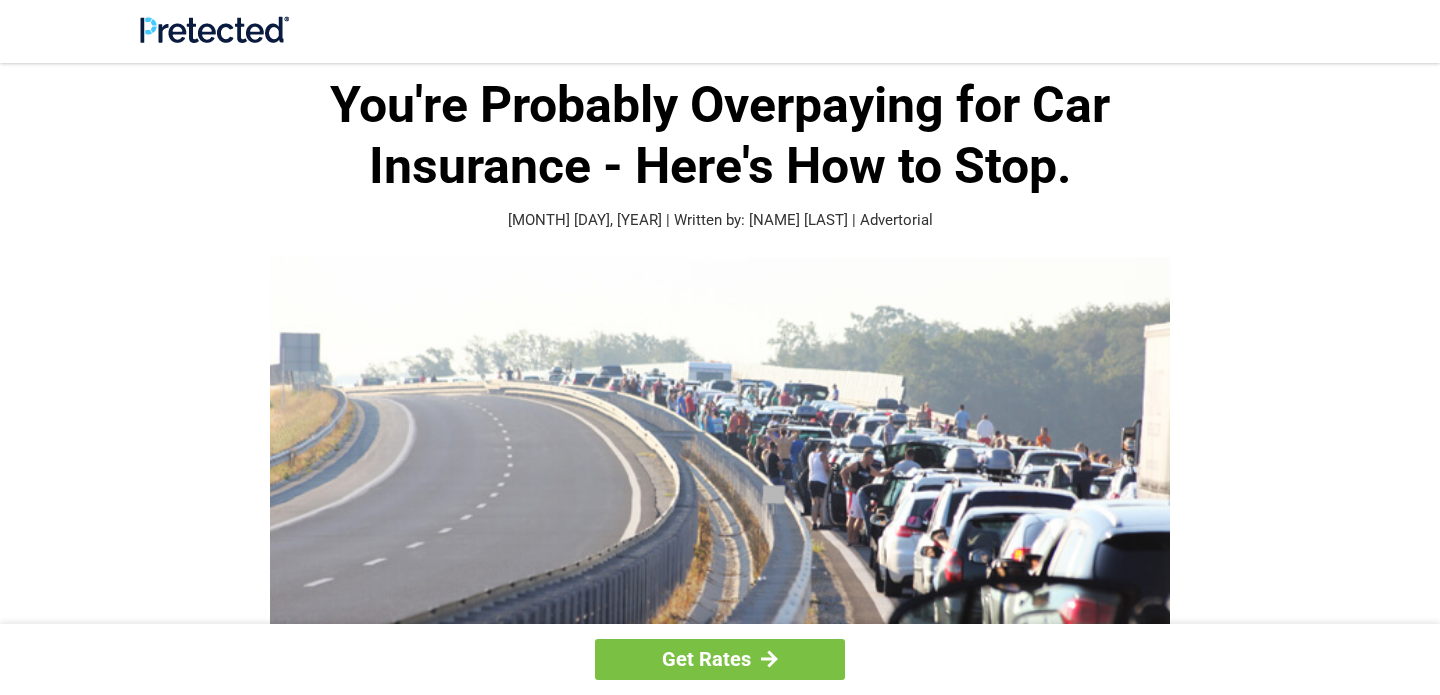 scroll, scrollTop: 0, scrollLeft: 0, axis: both 